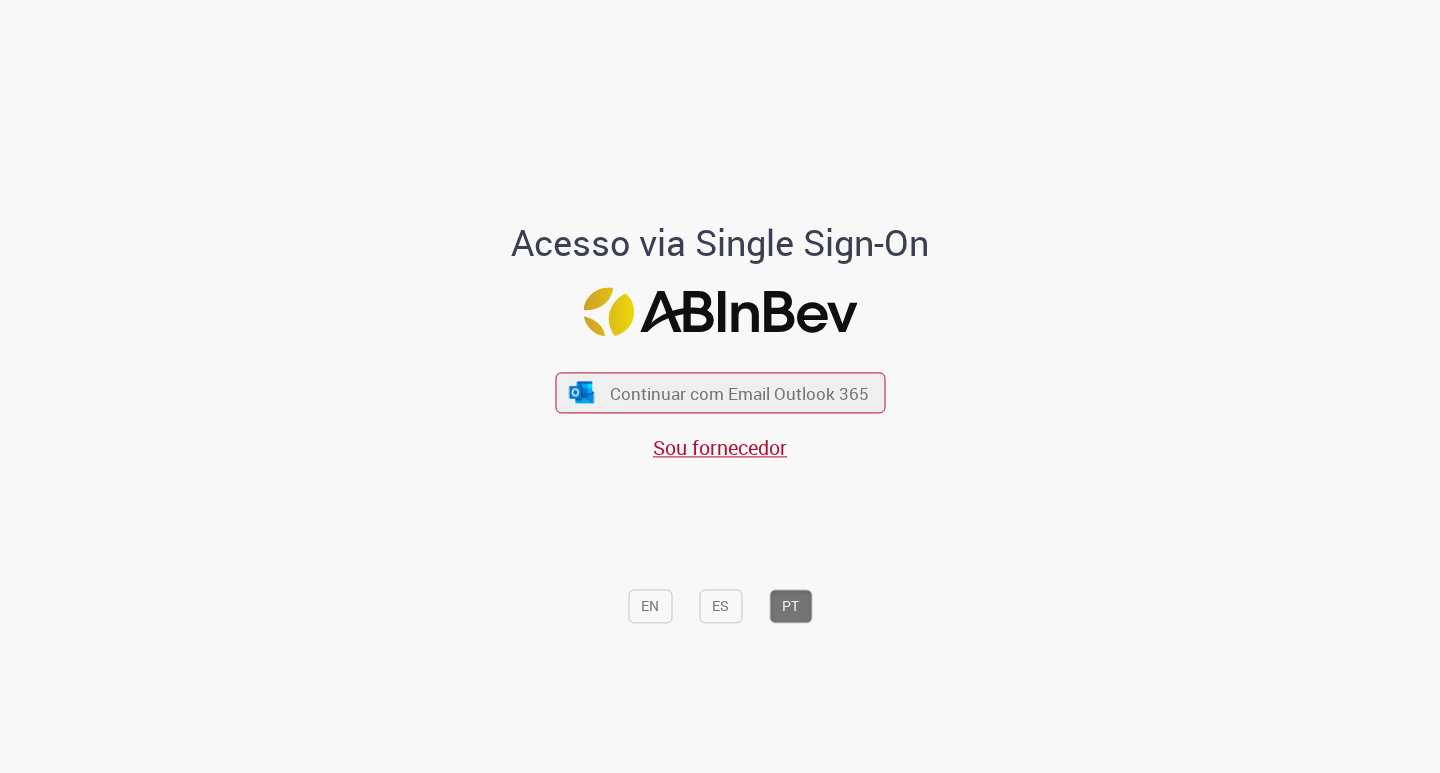 scroll, scrollTop: 0, scrollLeft: 0, axis: both 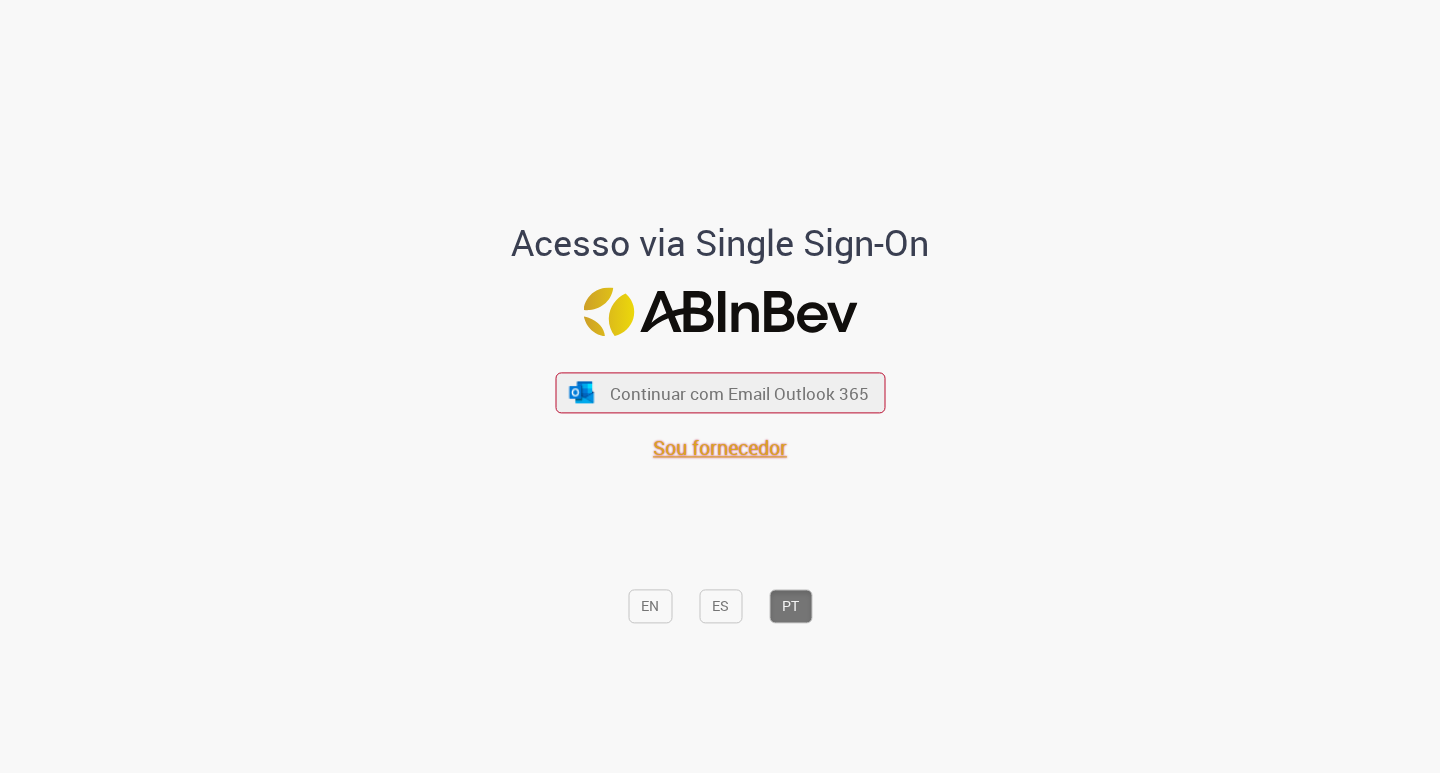 click on "Sou fornecedor" at bounding box center (720, 448) 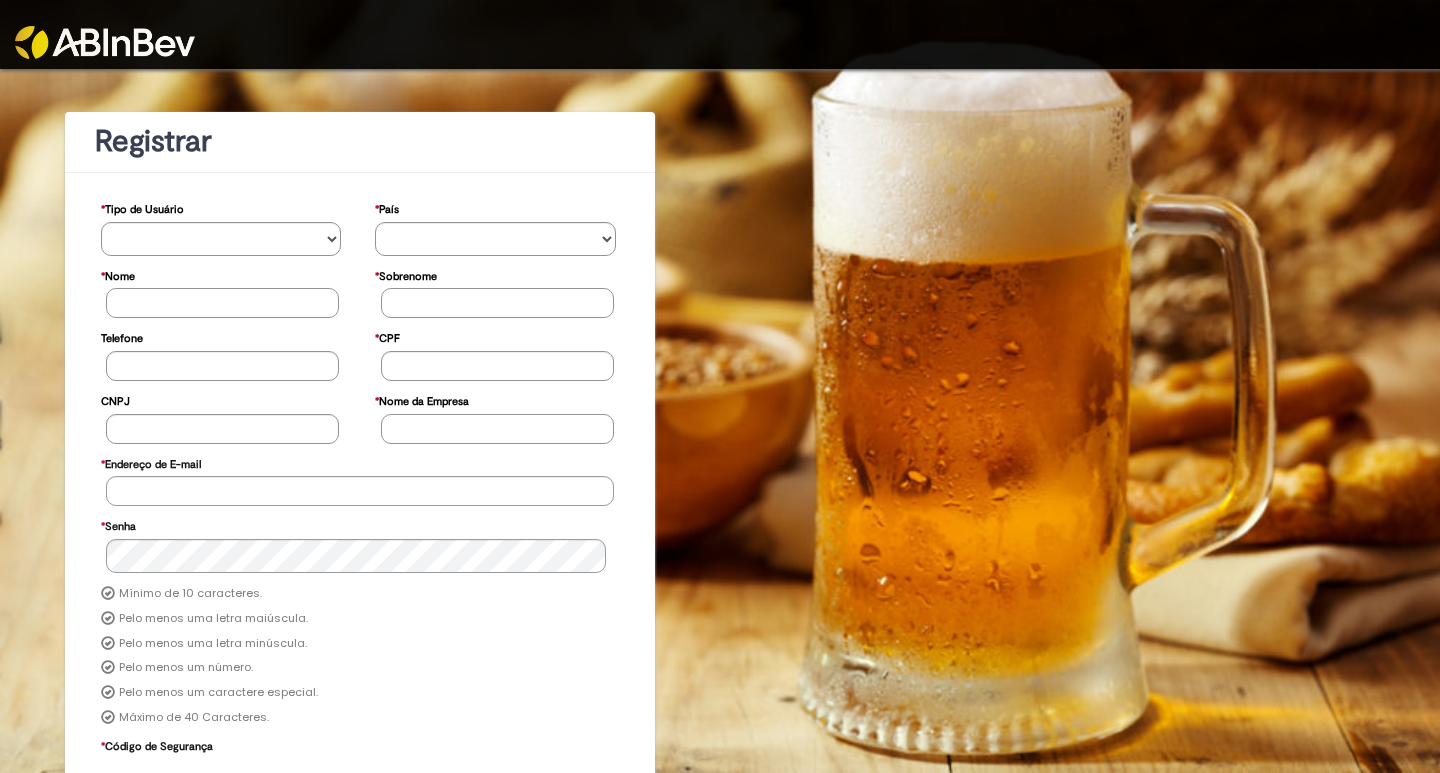 scroll, scrollTop: 0, scrollLeft: 0, axis: both 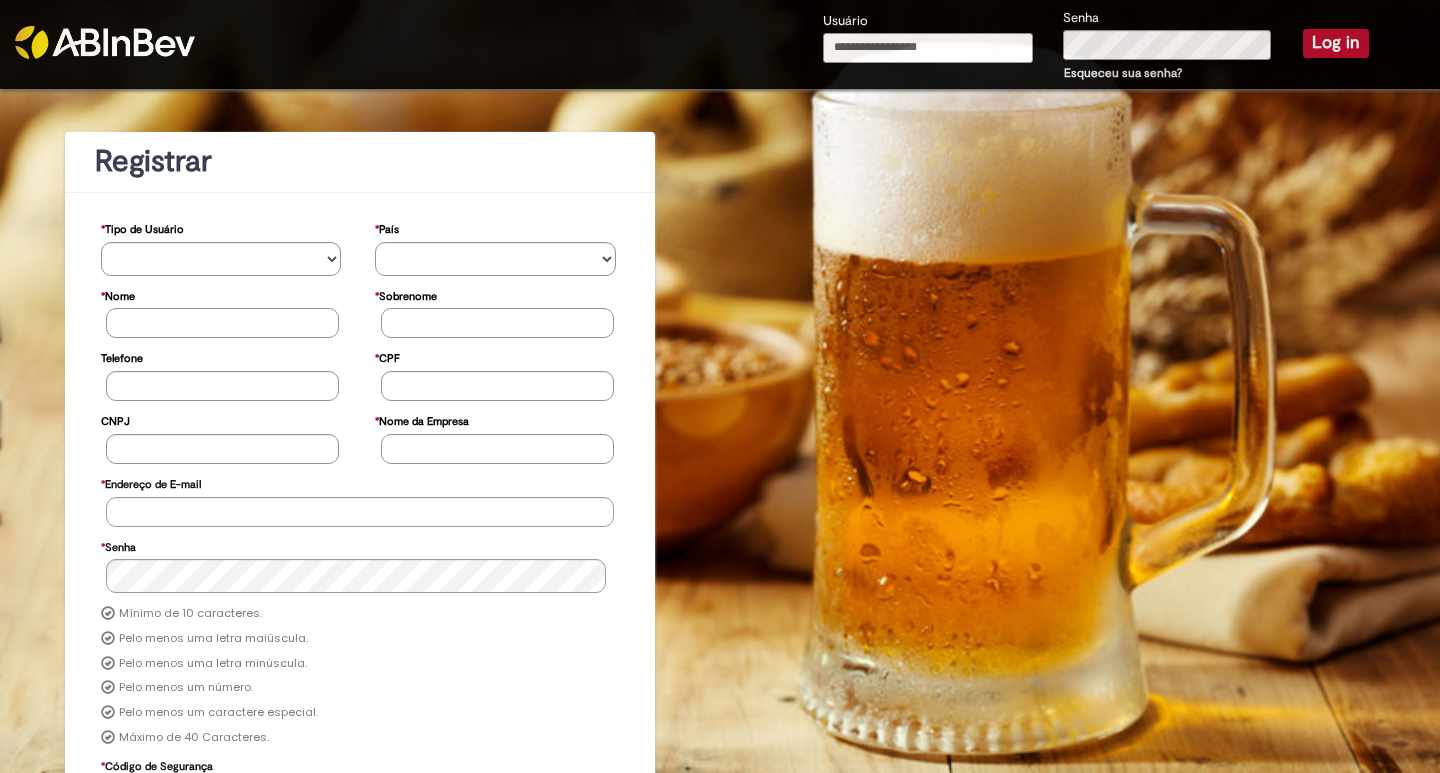 paste on "**********" 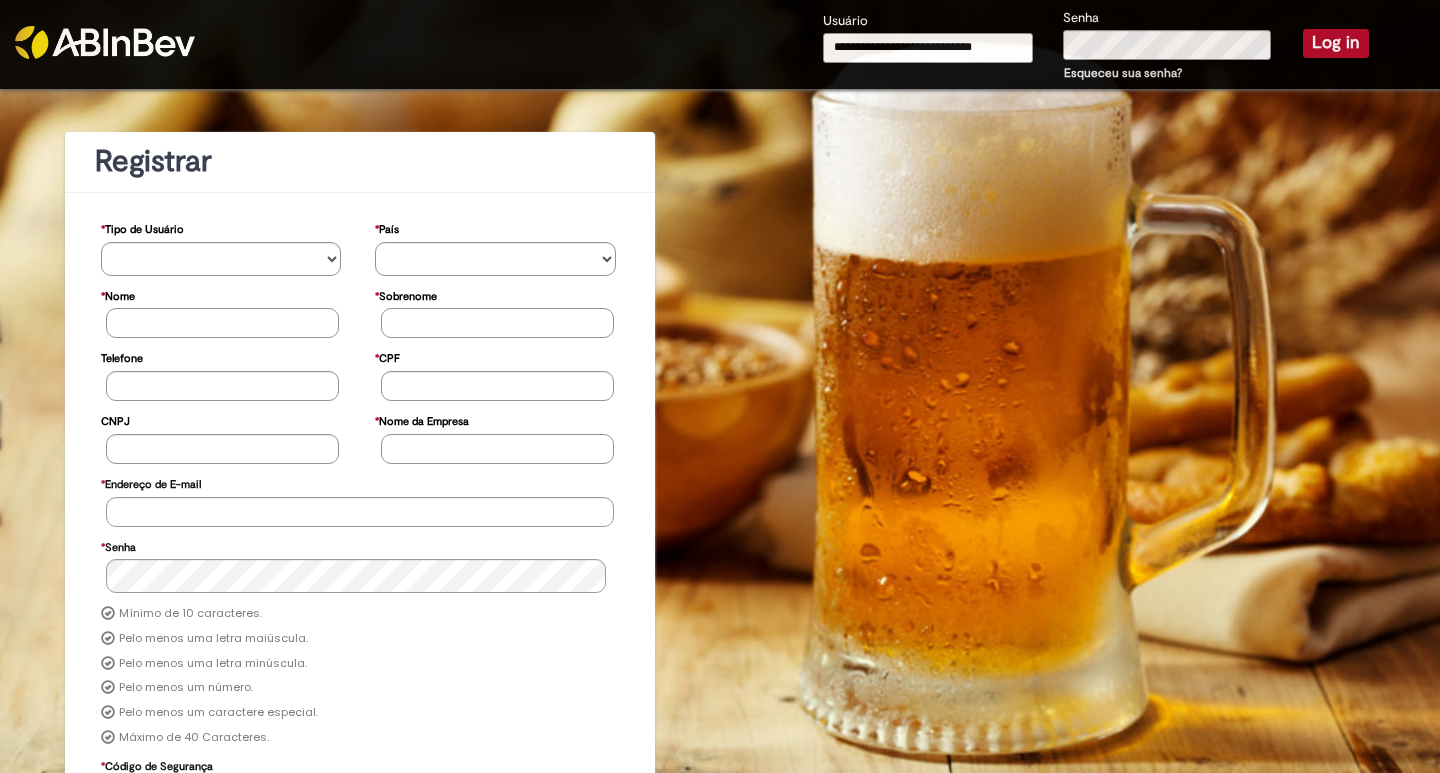 type on "**********" 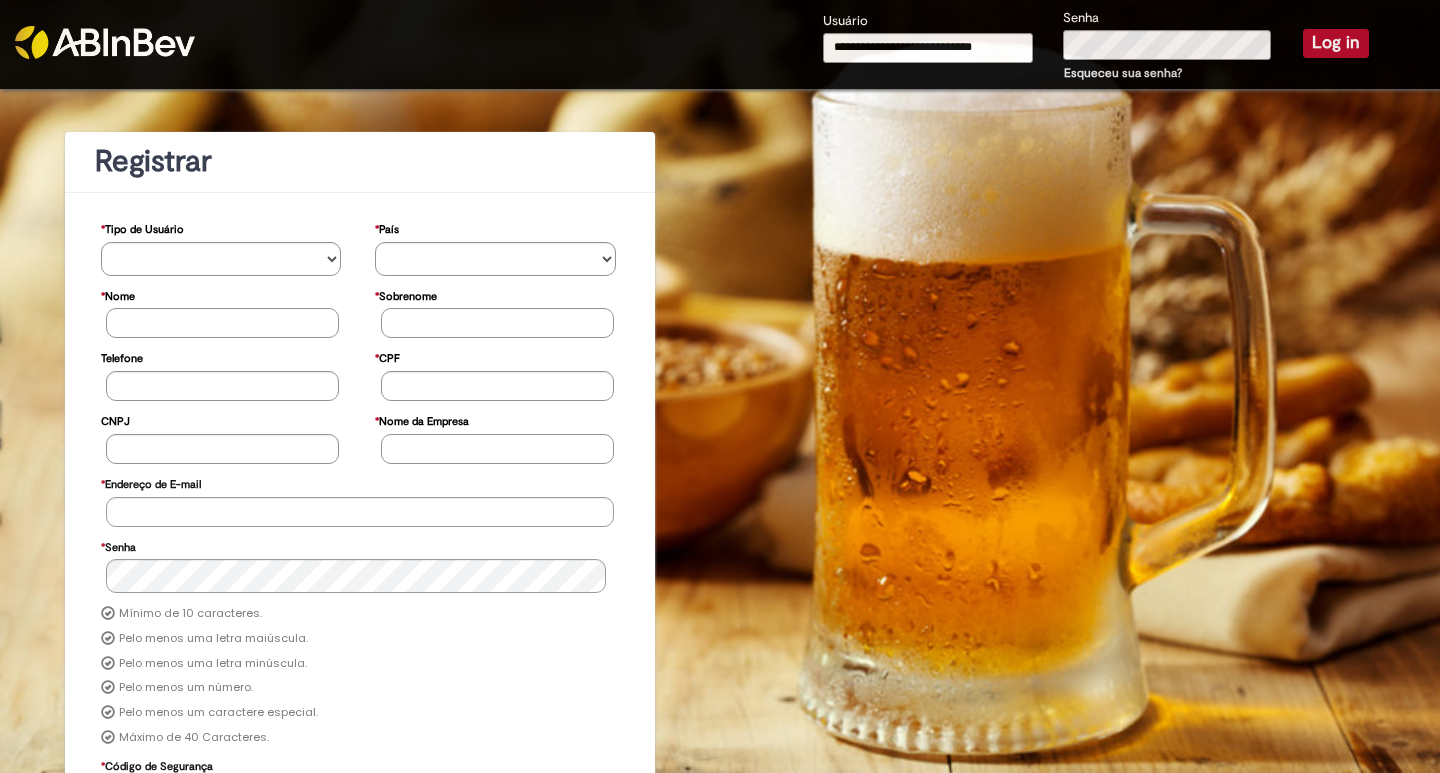 click on "Log in" at bounding box center (1336, 43) 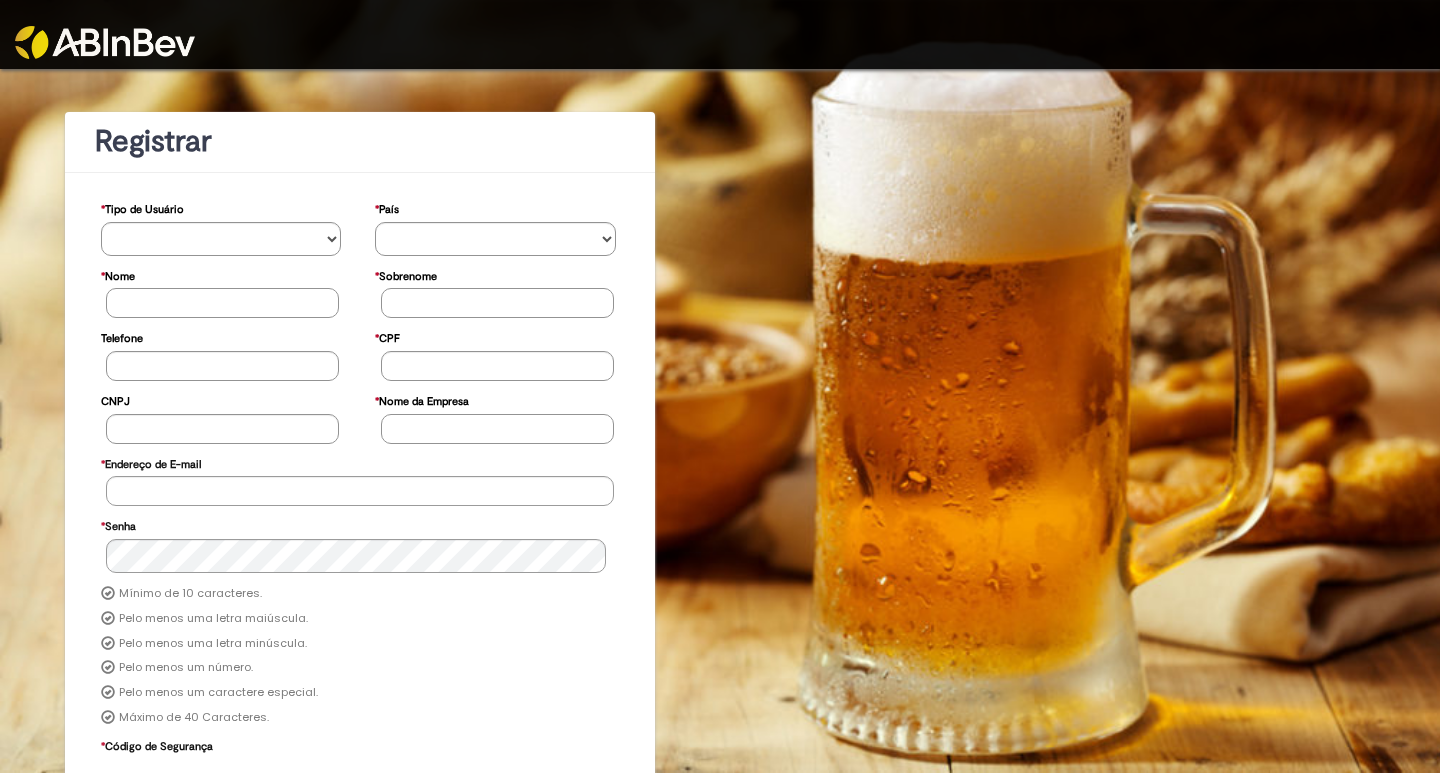scroll, scrollTop: 0, scrollLeft: 0, axis: both 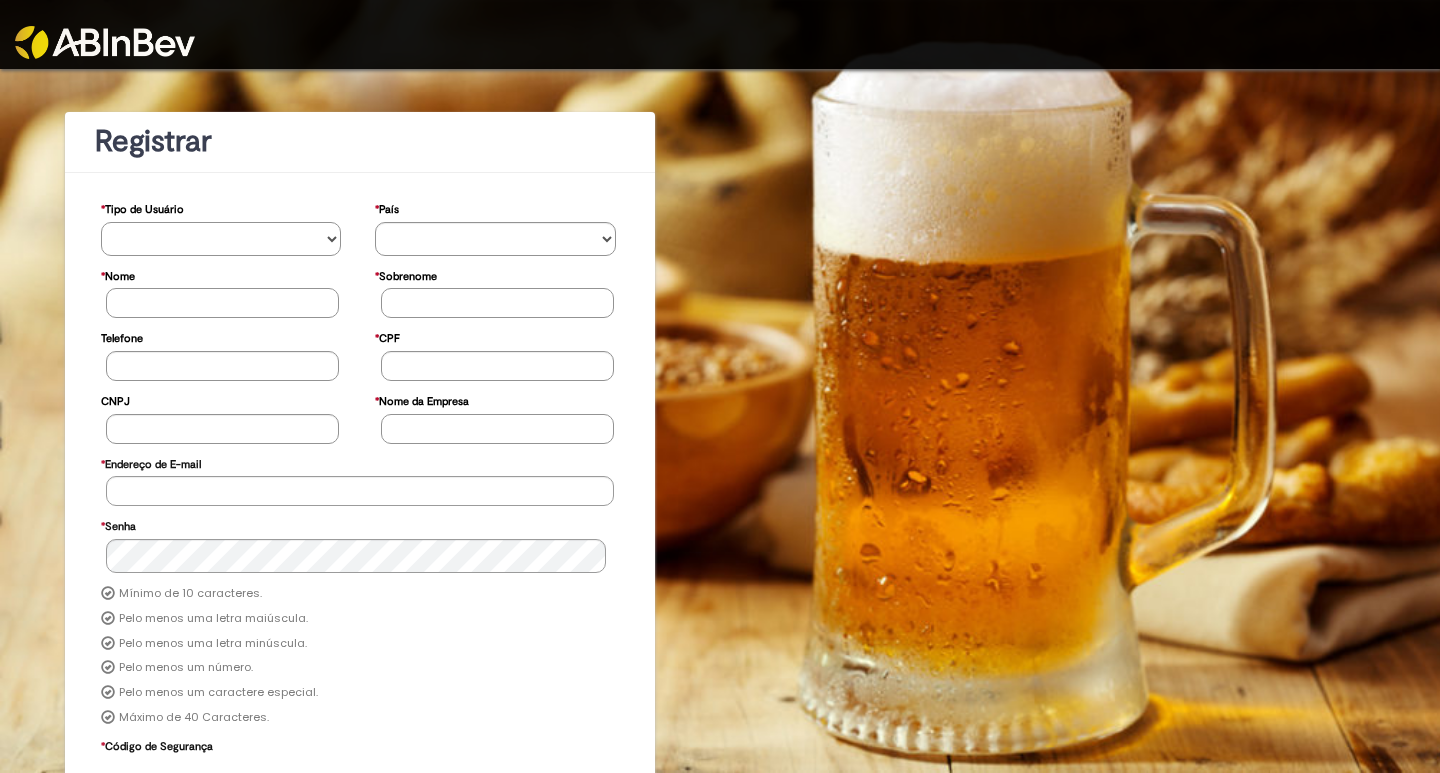 click on "**********" at bounding box center [221, 239] 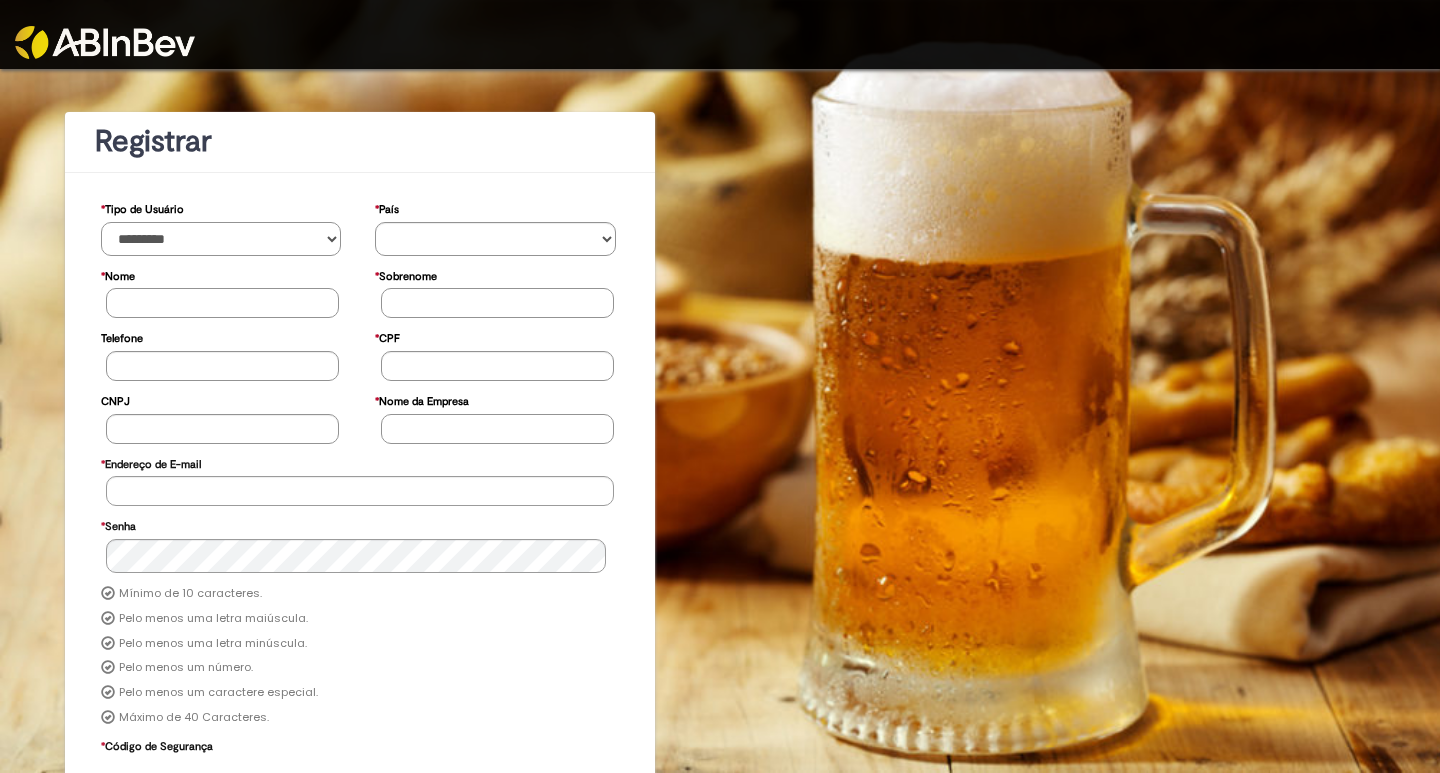 click on "**********" at bounding box center [221, 239] 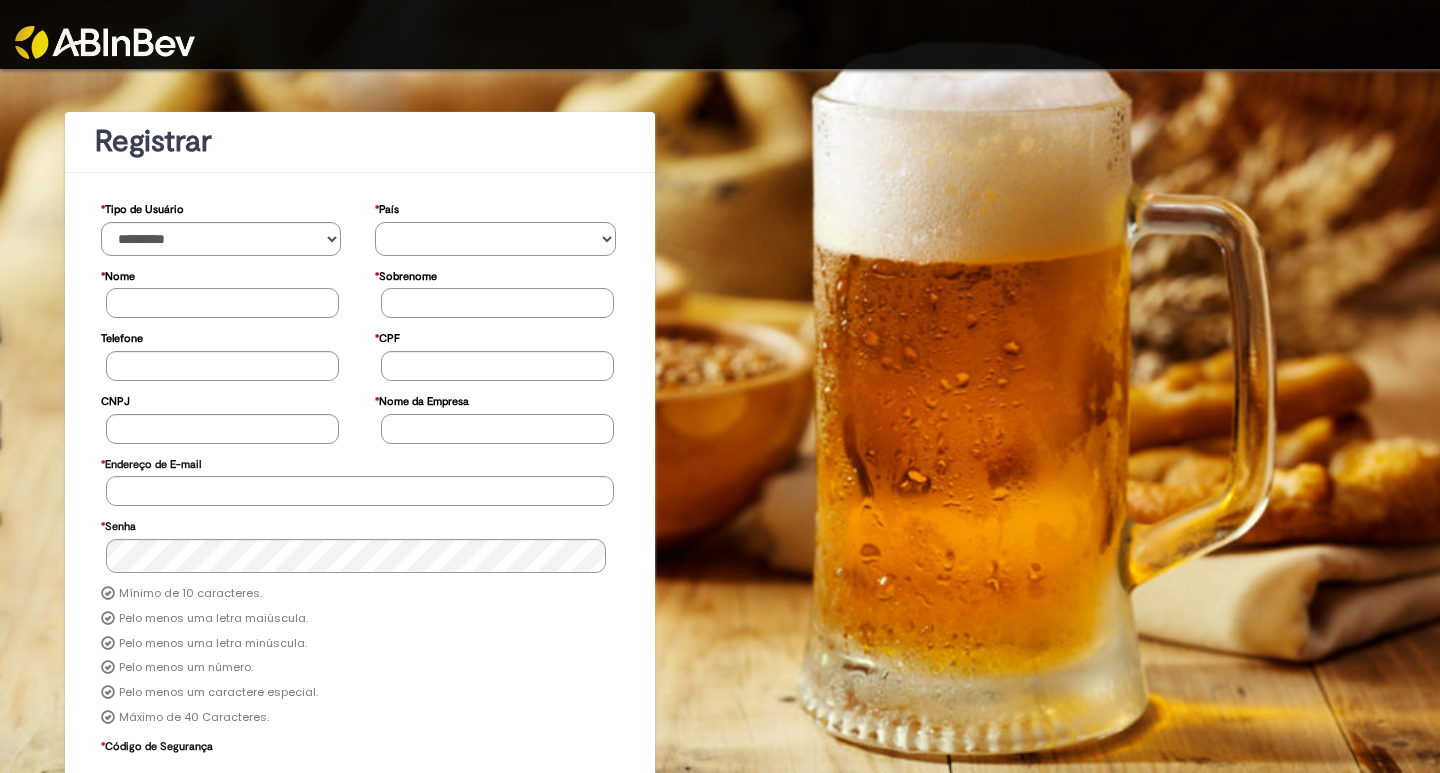 click on "*********   *******   ******   *****   ********   *******" at bounding box center [495, 239] 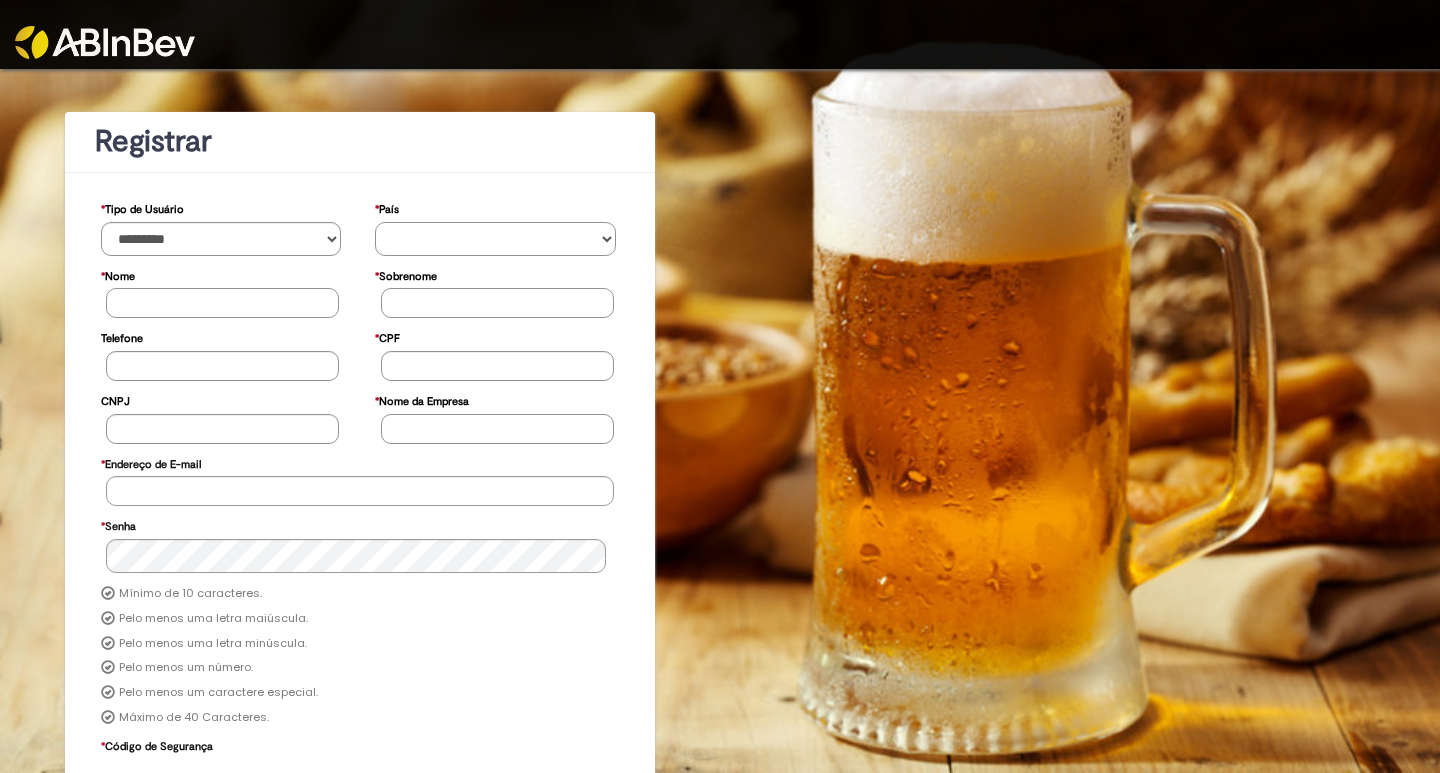 select on "**" 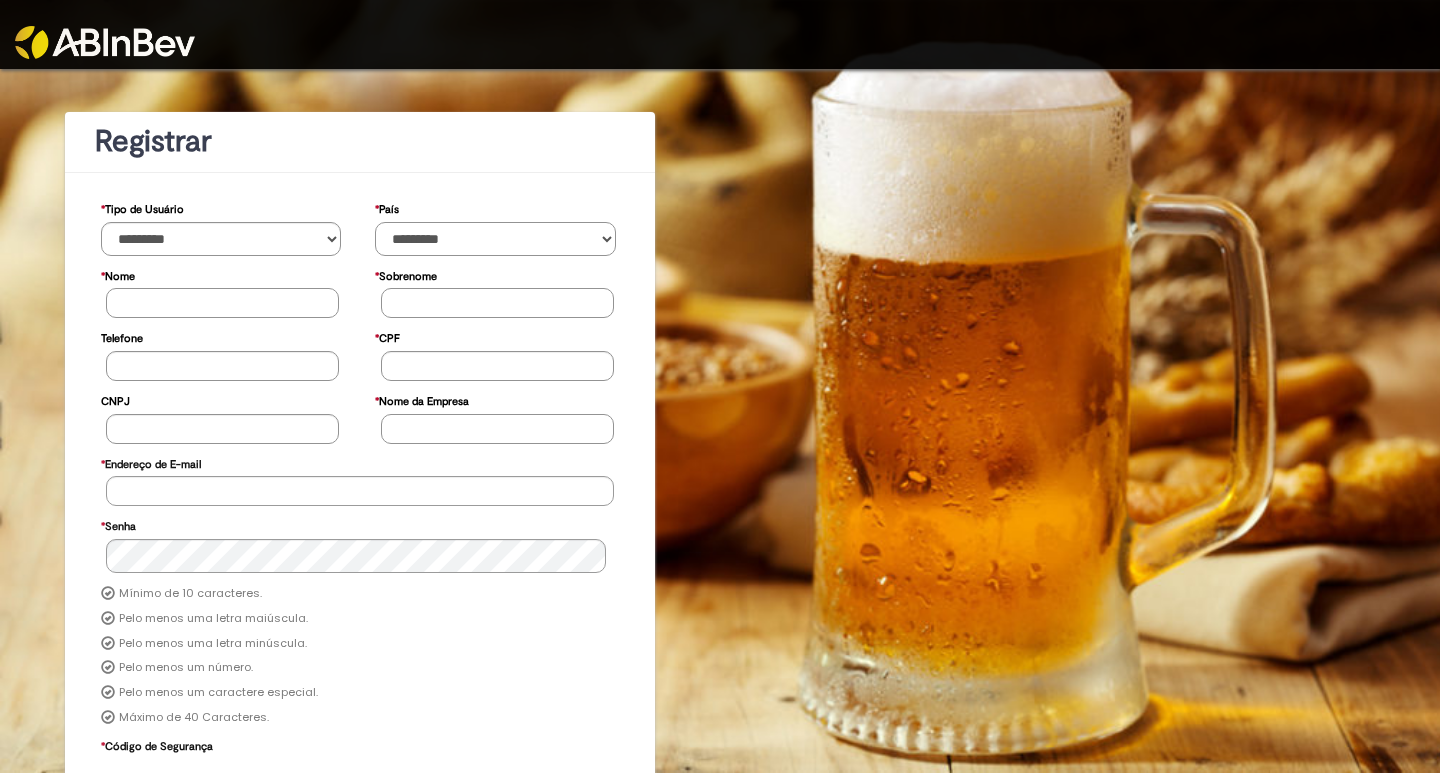 click on "*********   *******   ******   *****   ********   *******" at bounding box center (495, 239) 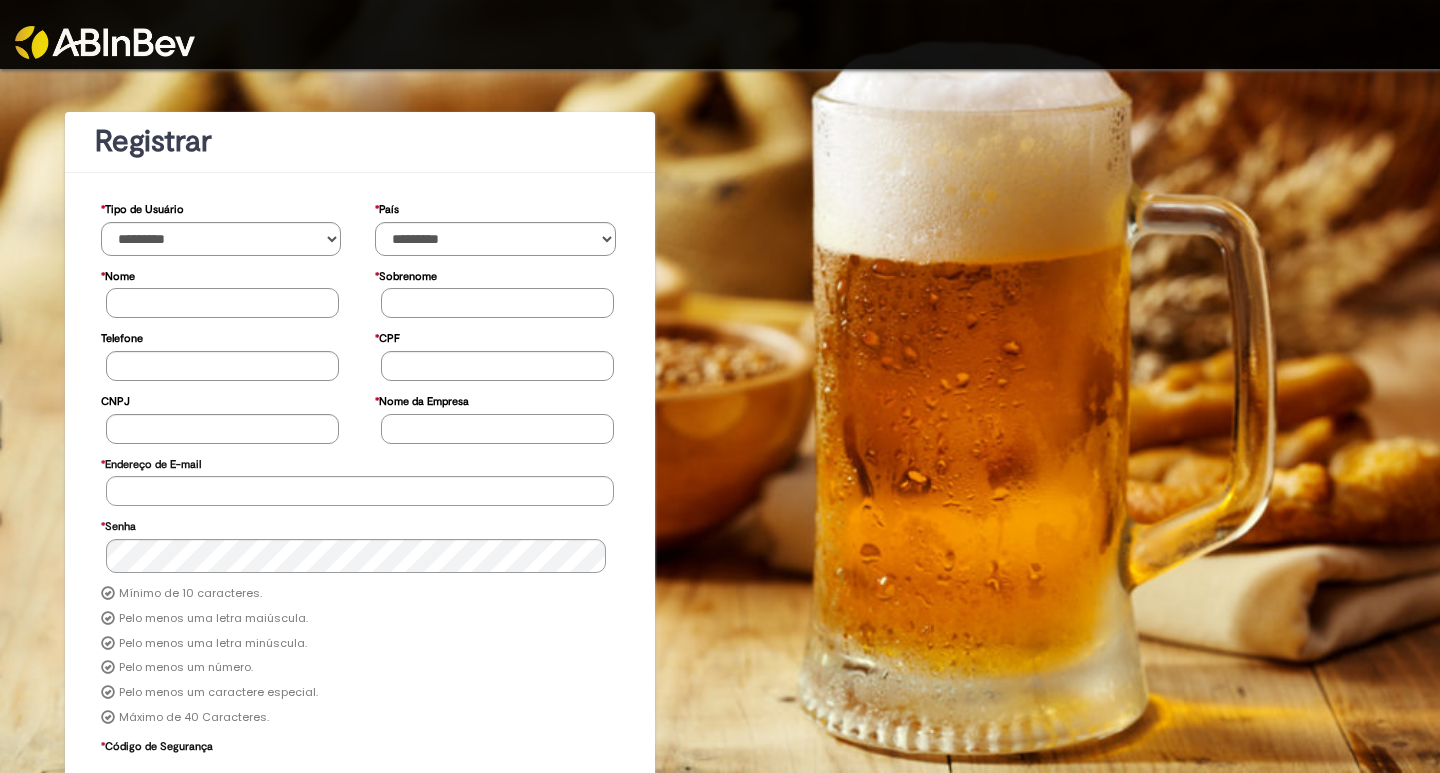 click on "*  Nome" at bounding box center [222, 303] 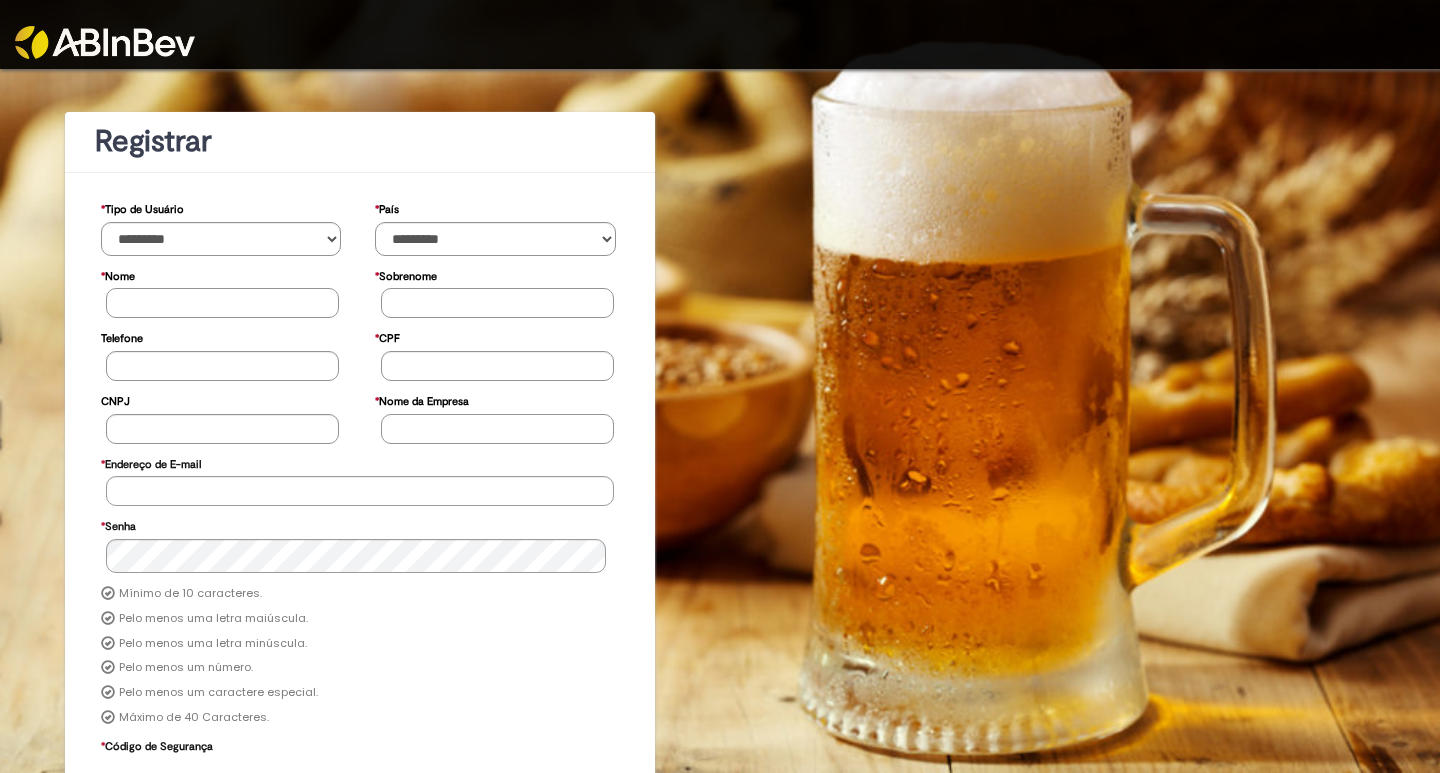 type on "*" 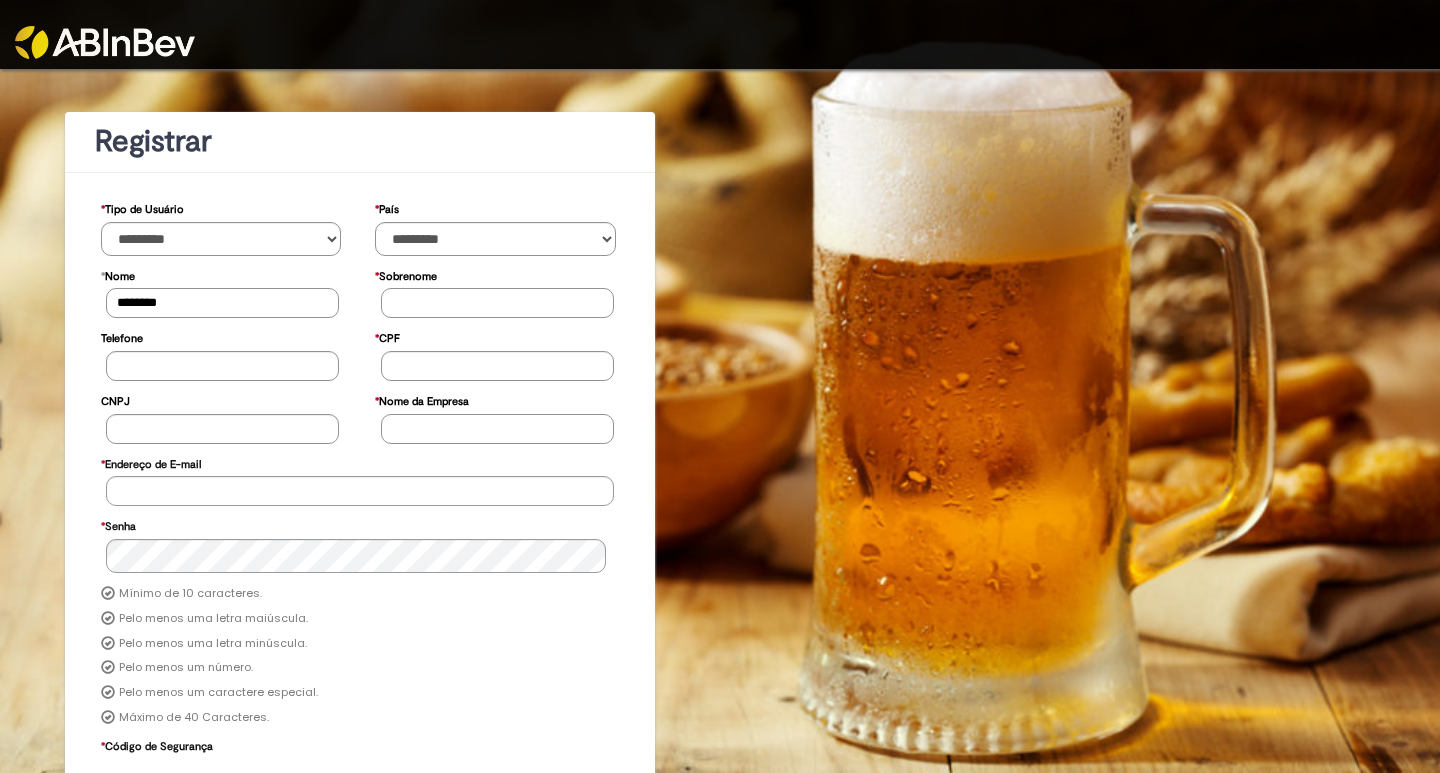 type on "********" 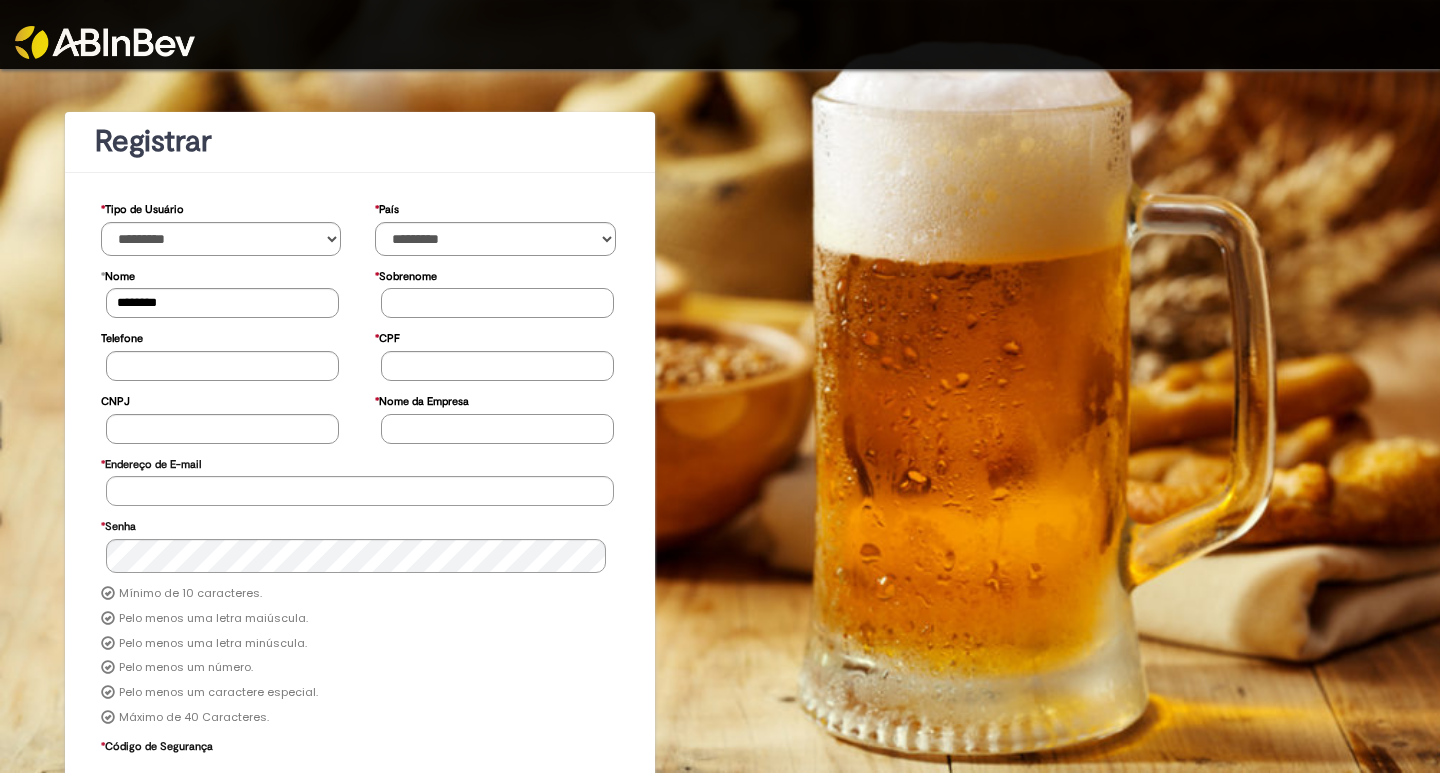 click on "*  Sobrenome" at bounding box center (497, 303) 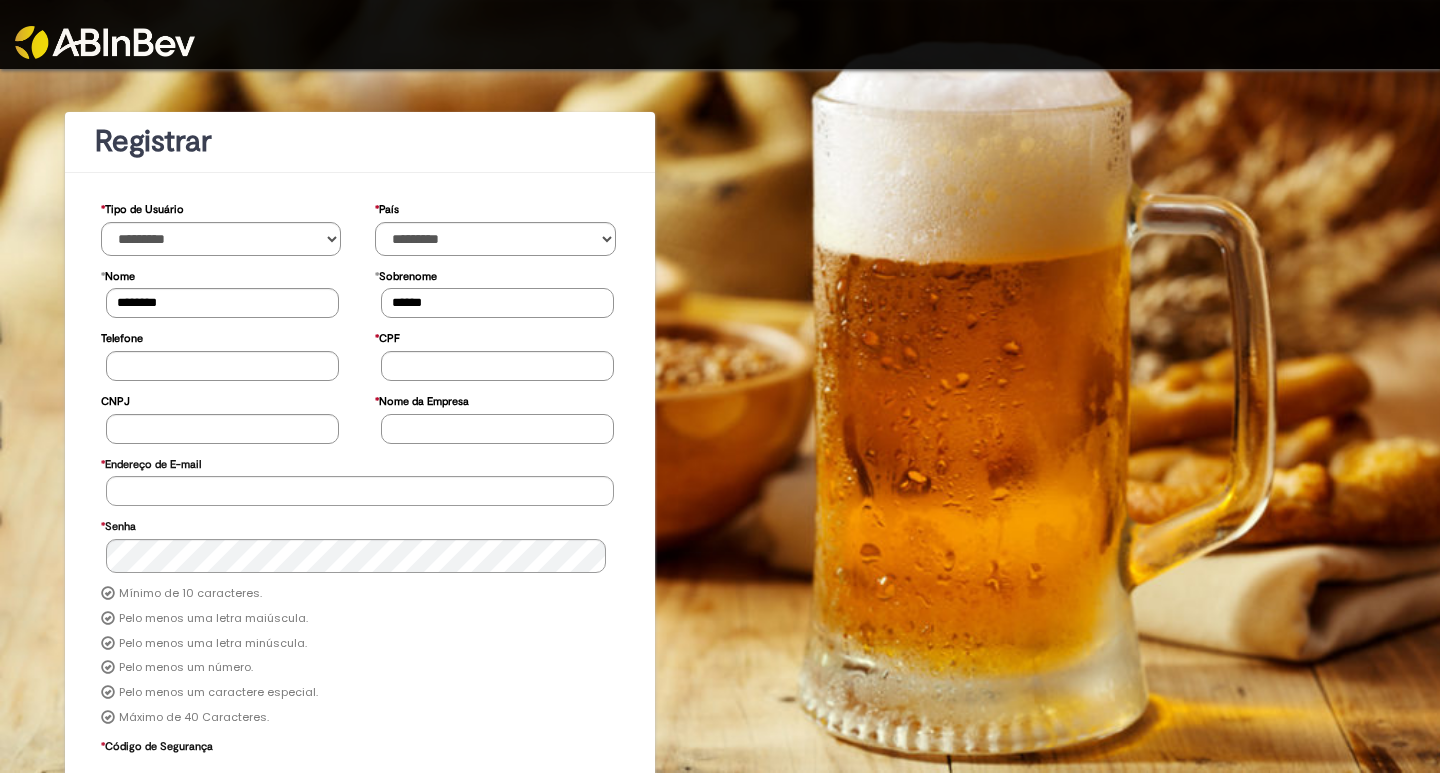 type on "******" 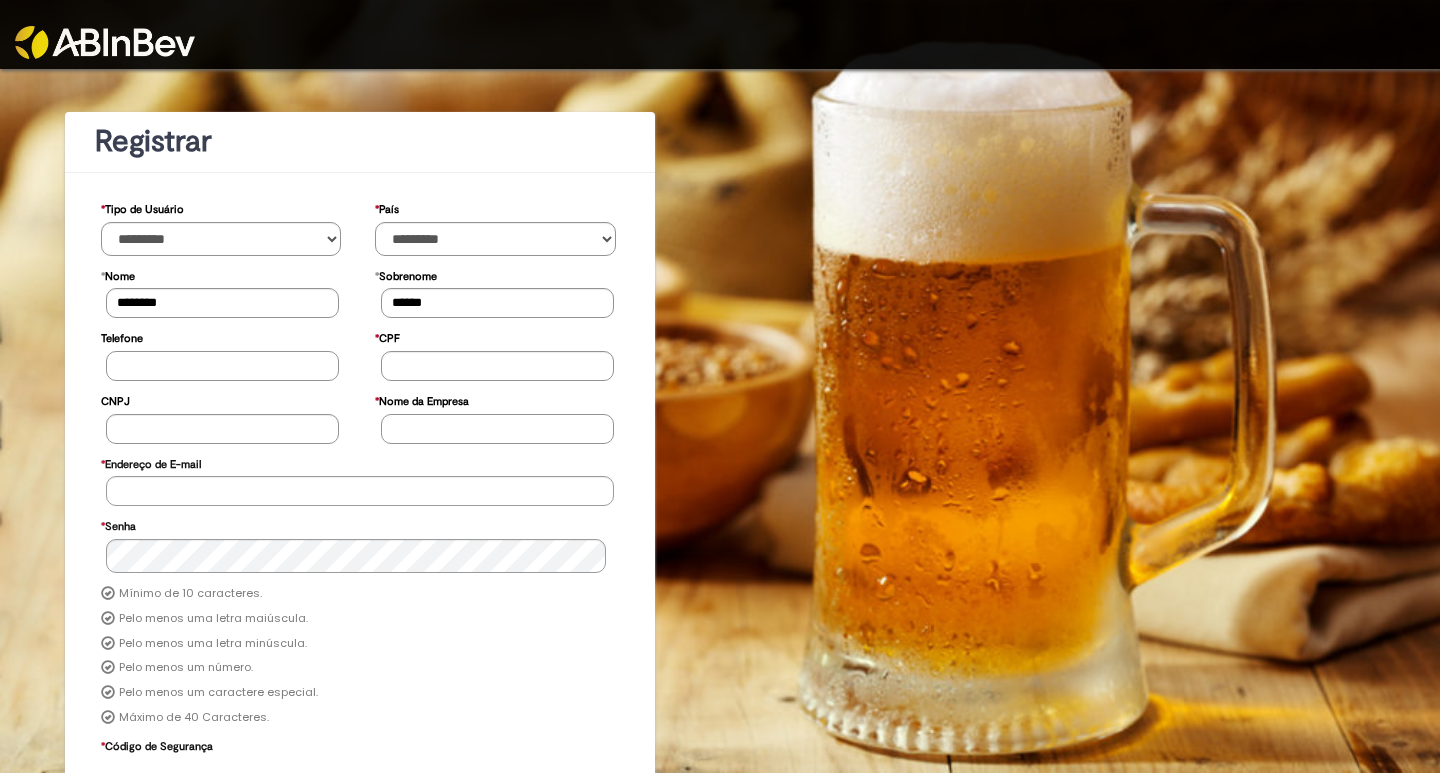 click on "Telefone" at bounding box center [222, 366] 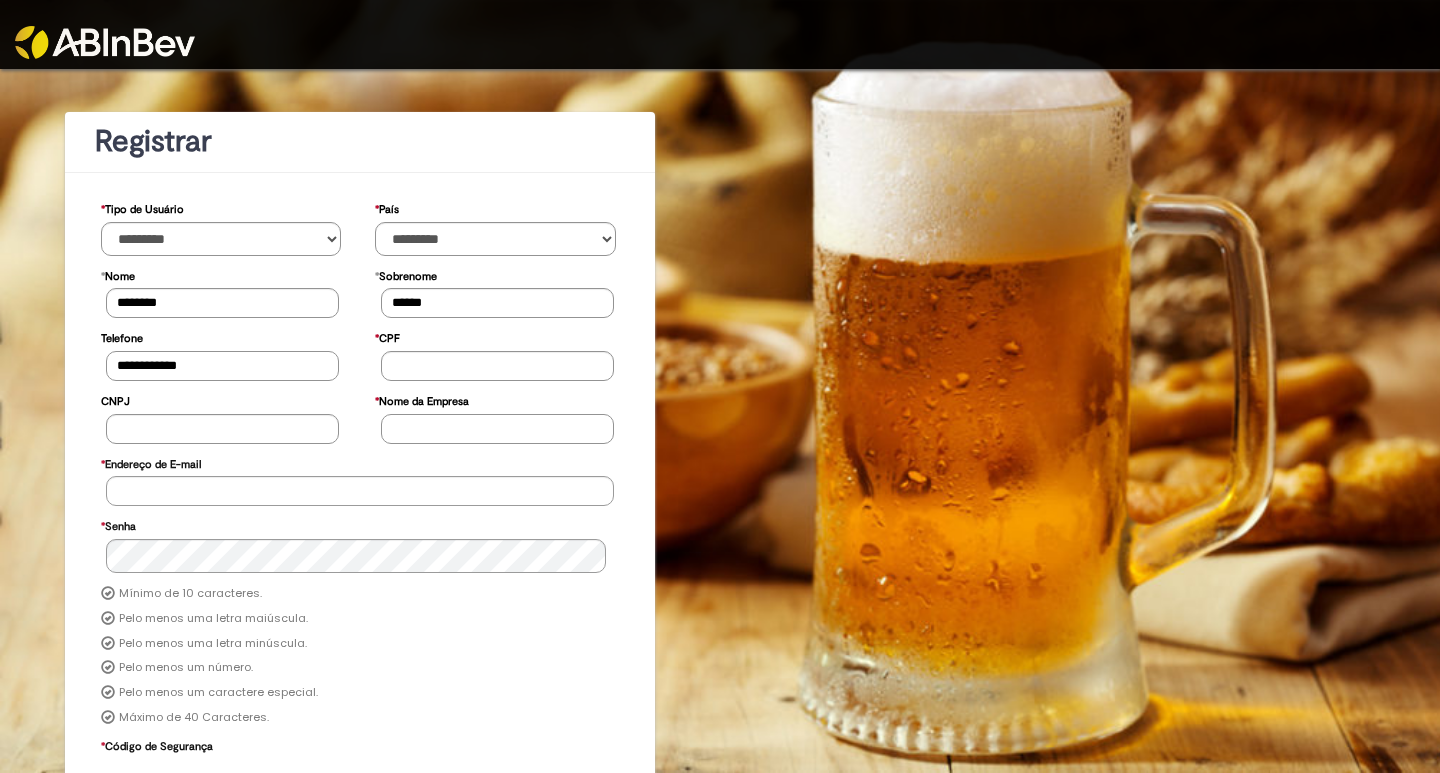 click on "**********" at bounding box center (222, 366) 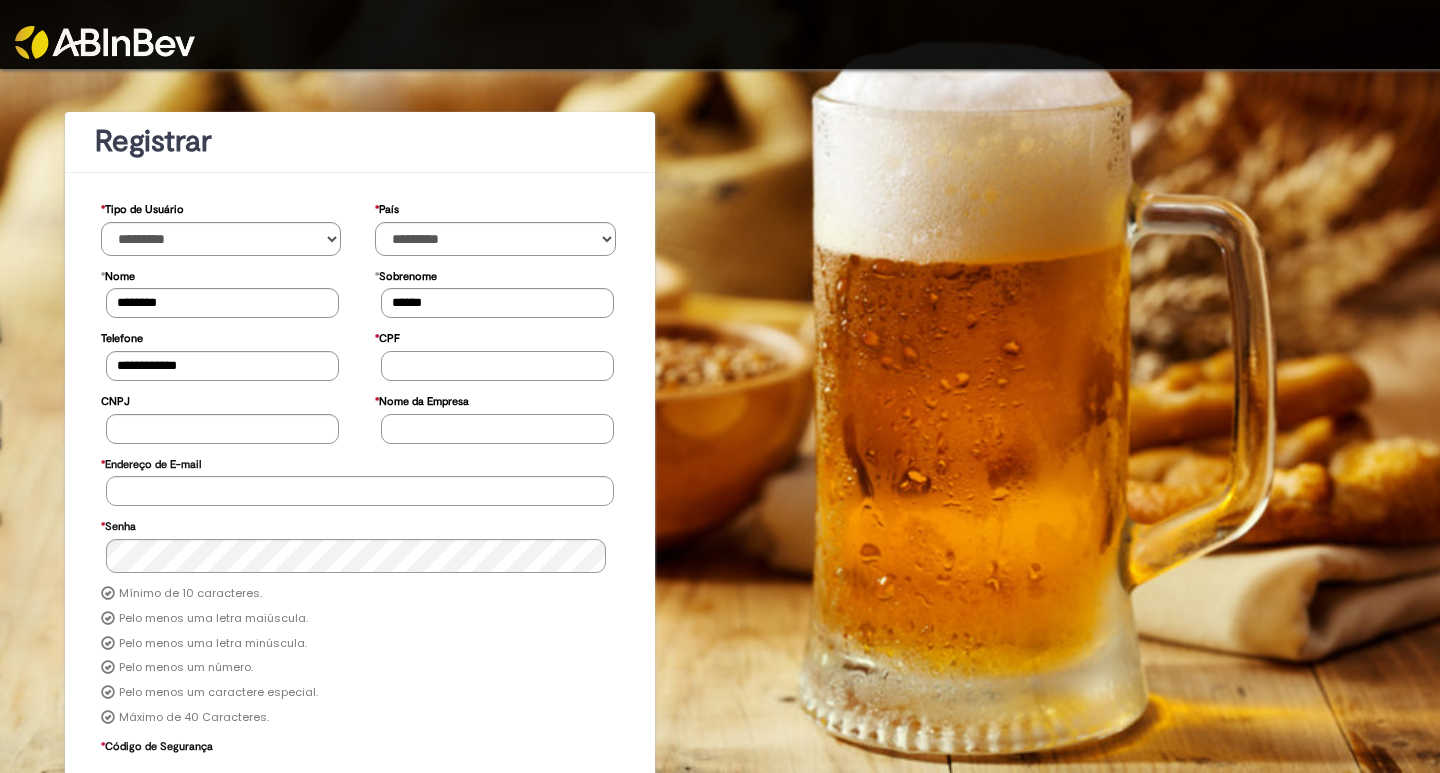 click on "*  CPF" at bounding box center (497, 366) 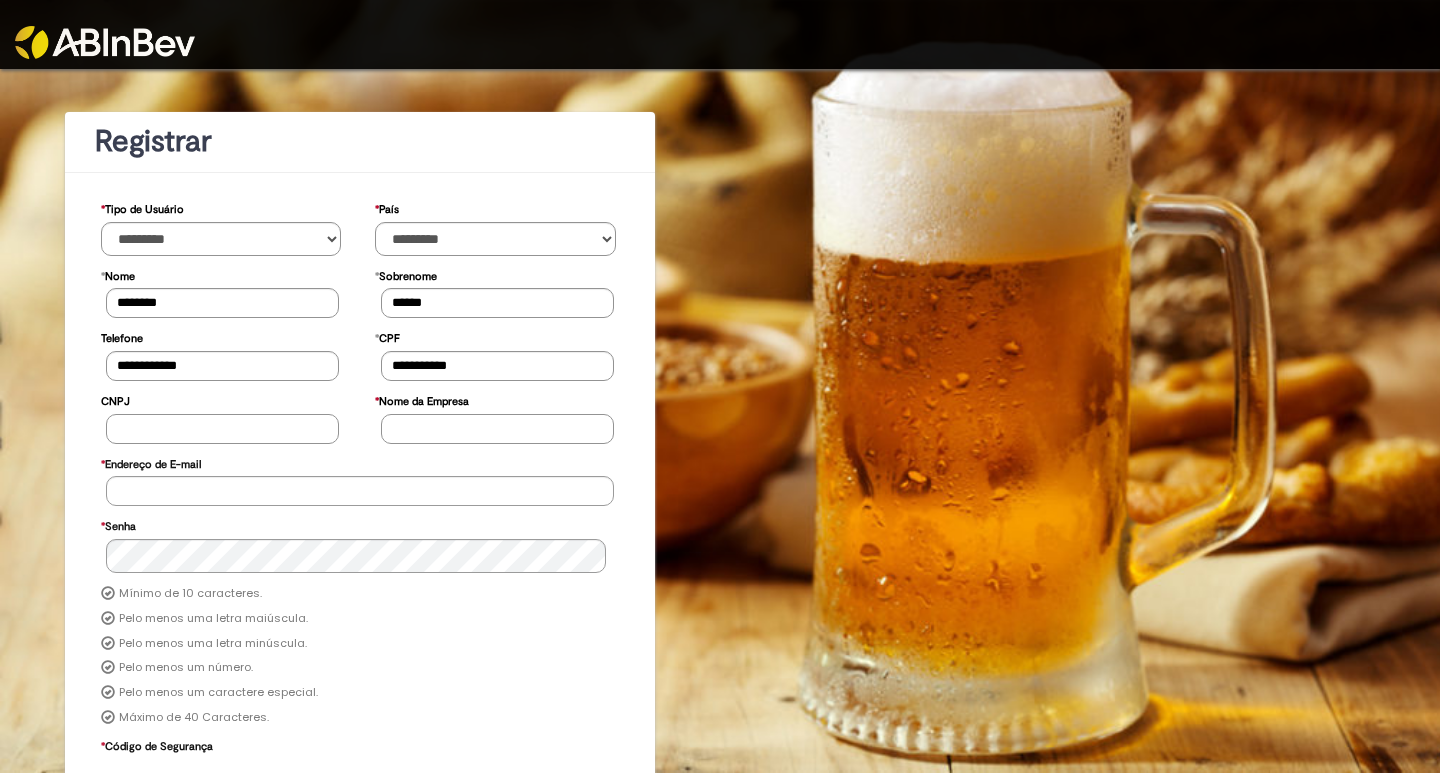 click on "CNPJ" at bounding box center (222, 429) 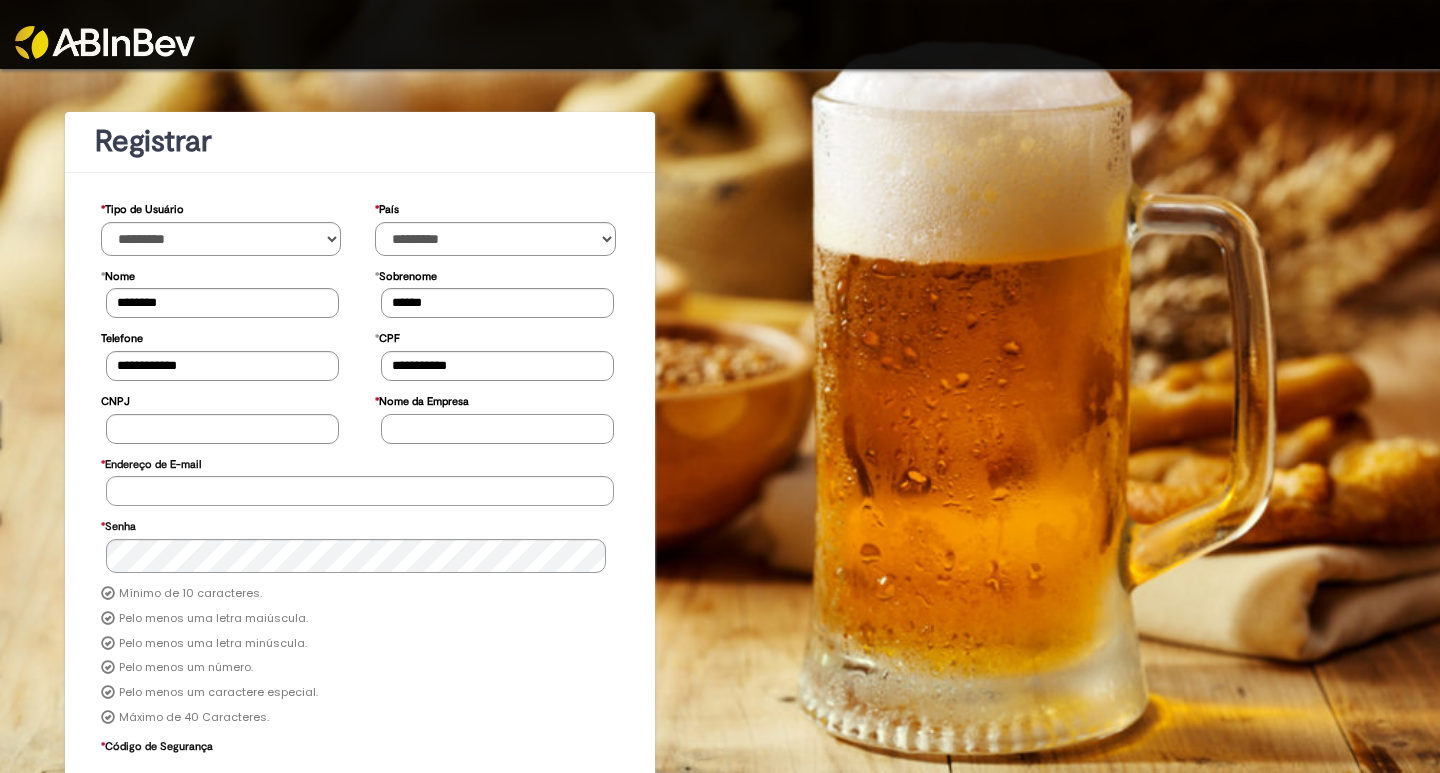 type on "**********" 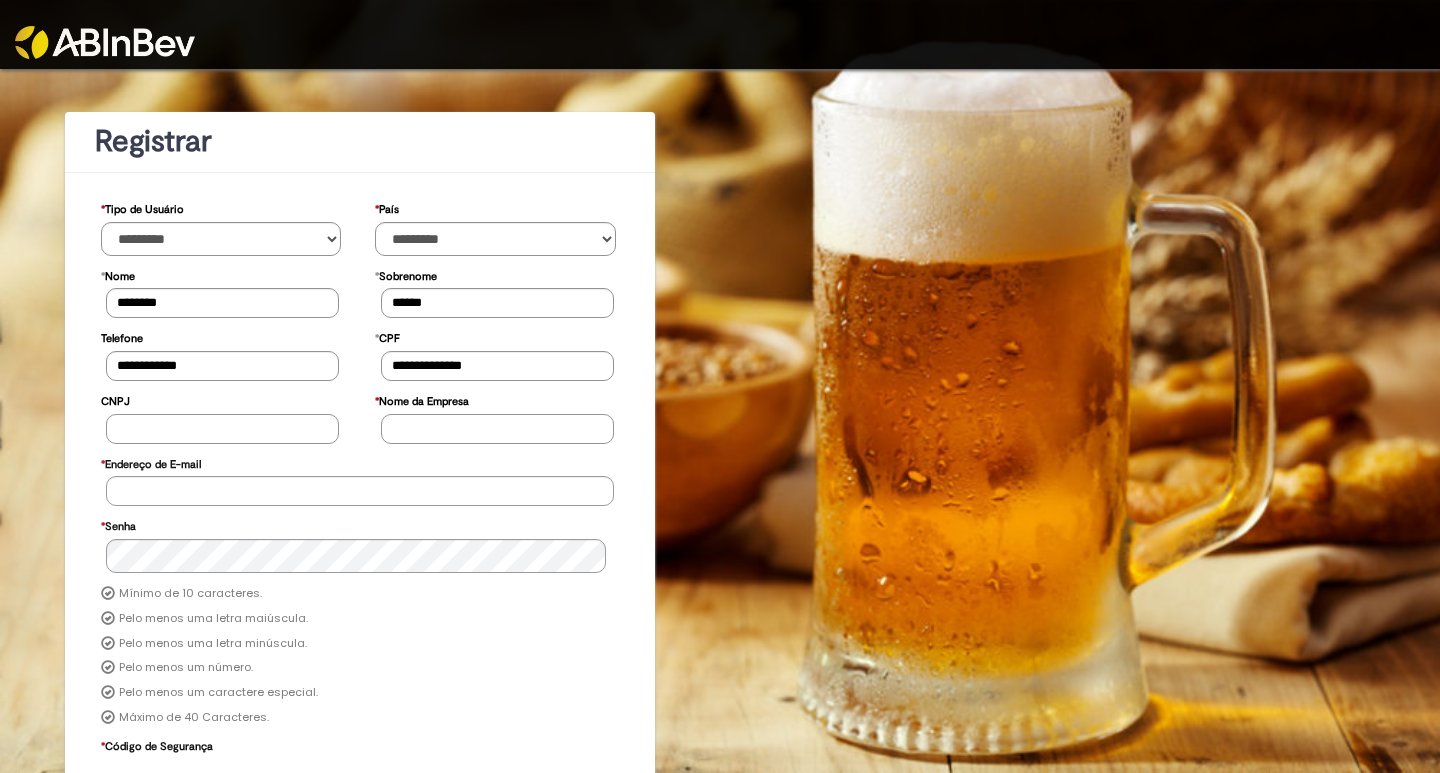 paste on "**********" 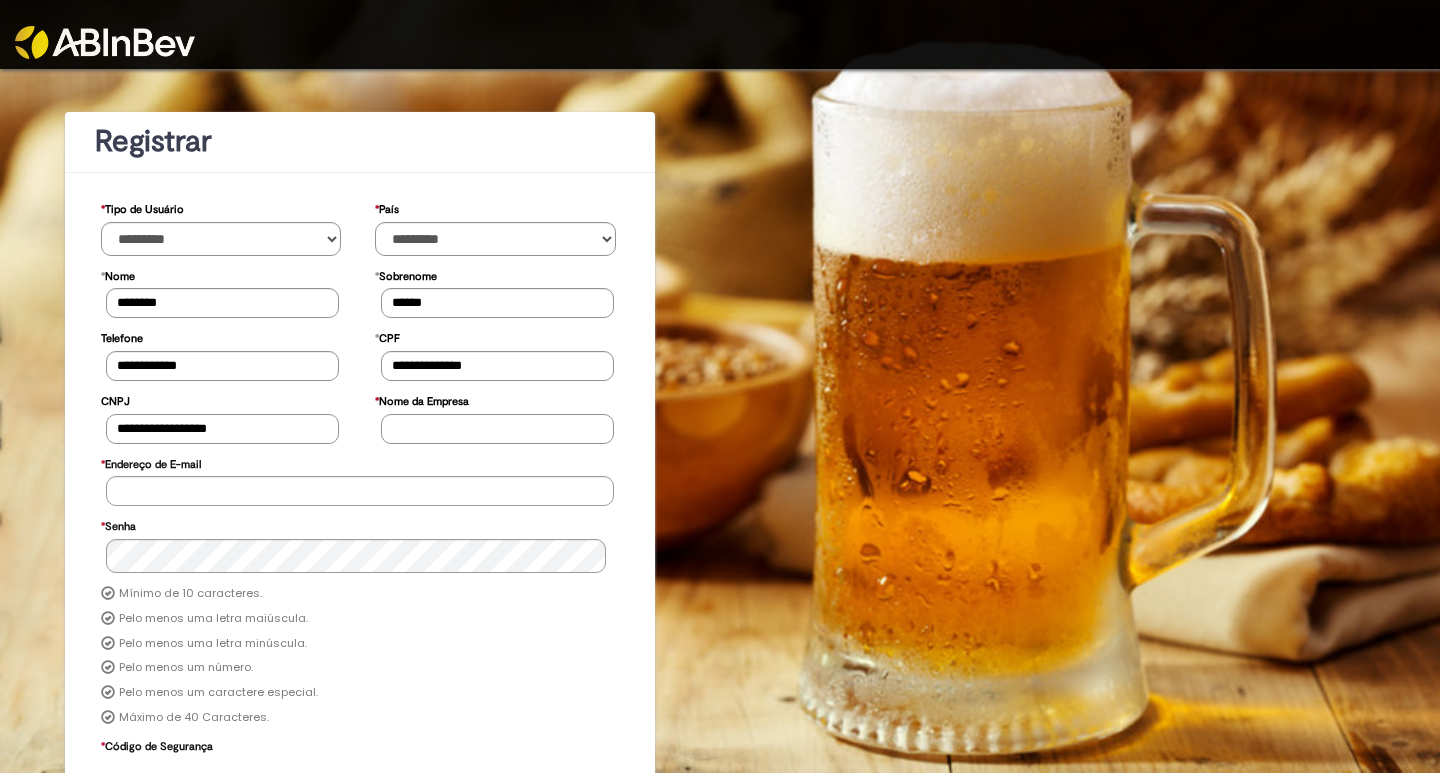 type on "**********" 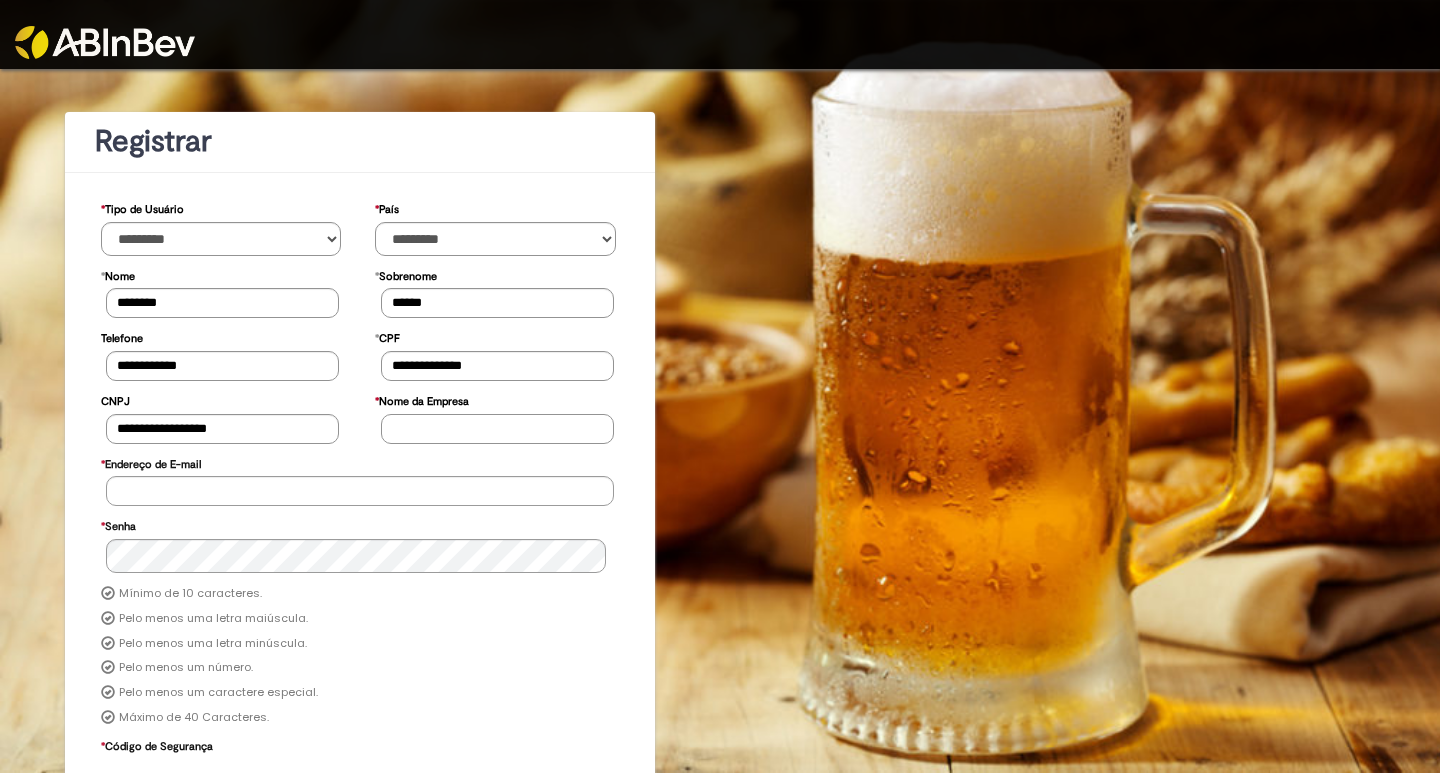 click on "*  Nome da Empresa" at bounding box center [497, 429] 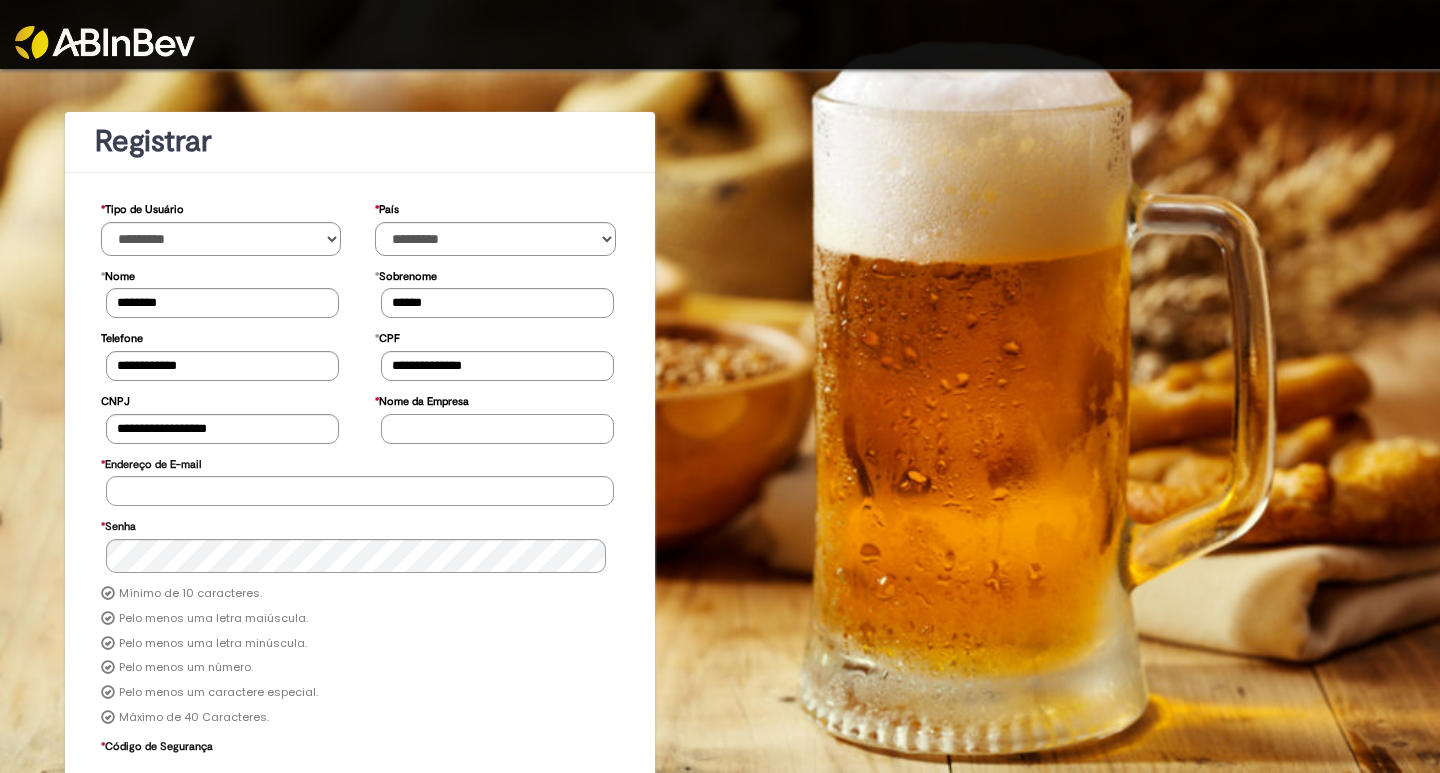 paste on "**********" 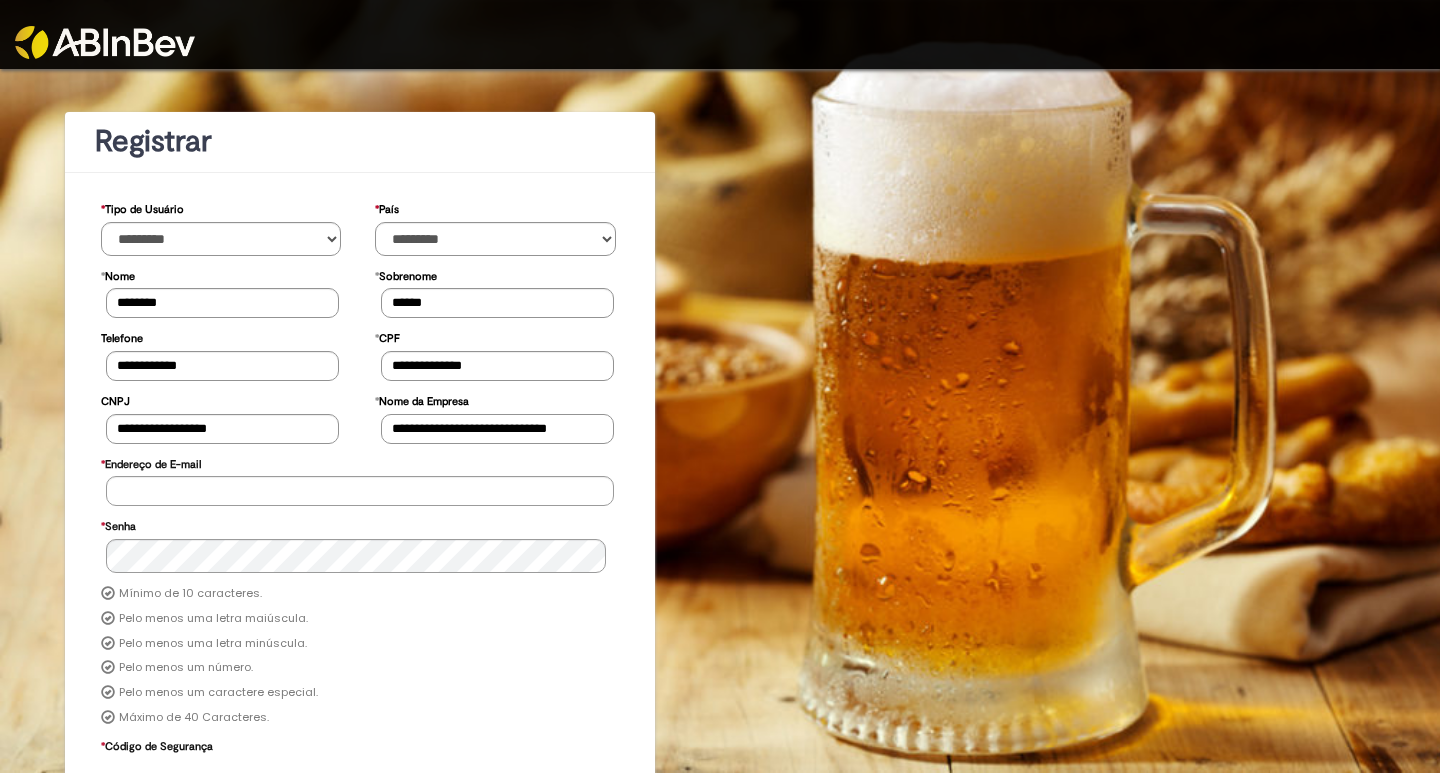 scroll, scrollTop: 0, scrollLeft: 10, axis: horizontal 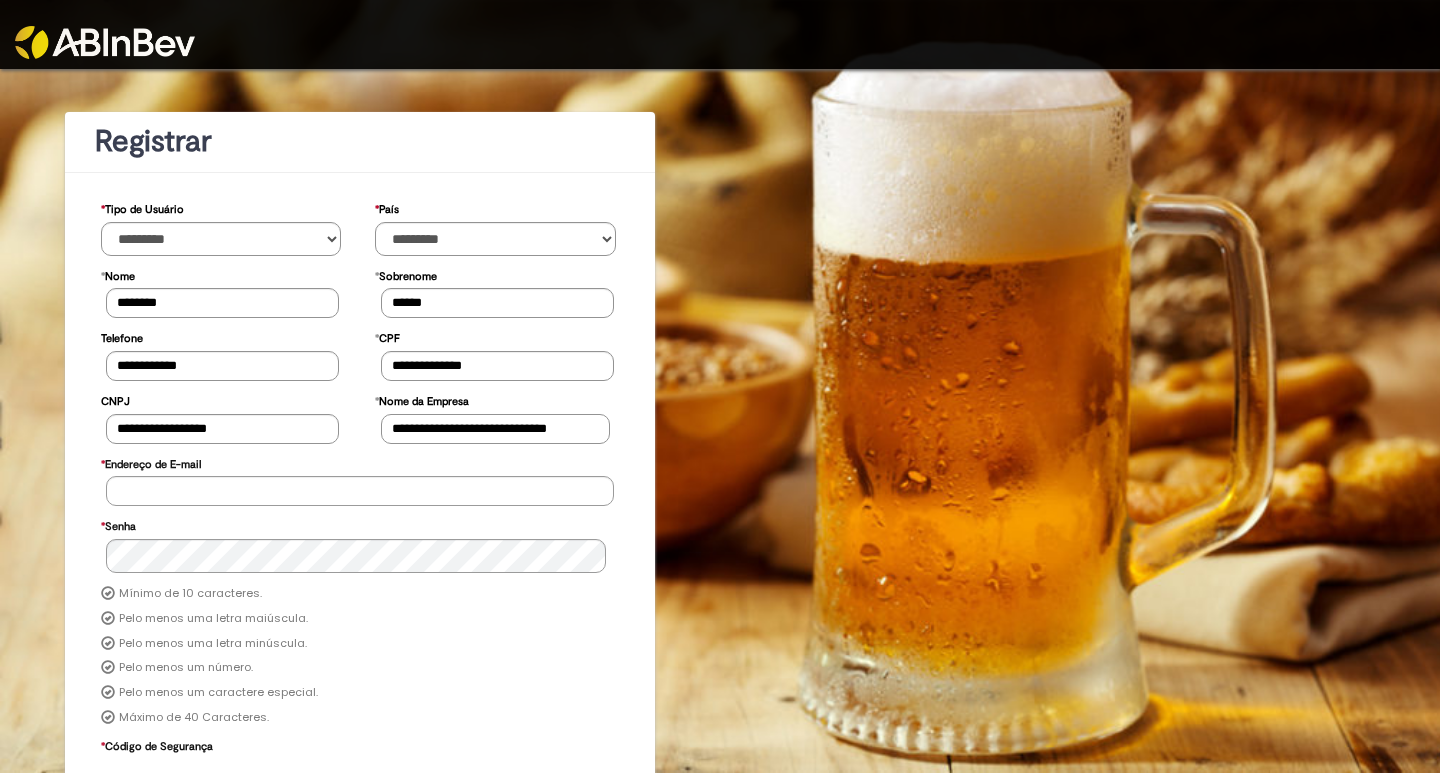 type on "**********" 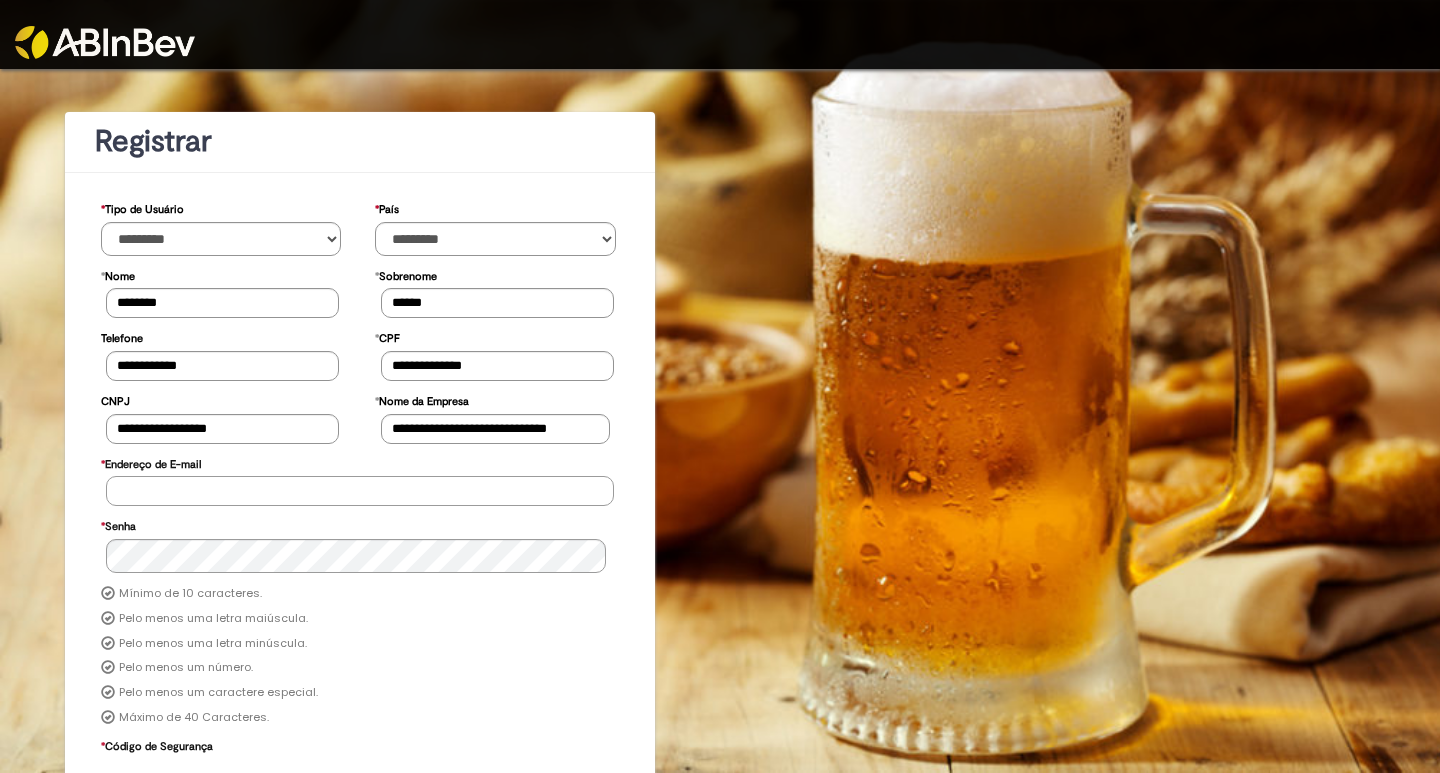 scroll, scrollTop: 0, scrollLeft: 0, axis: both 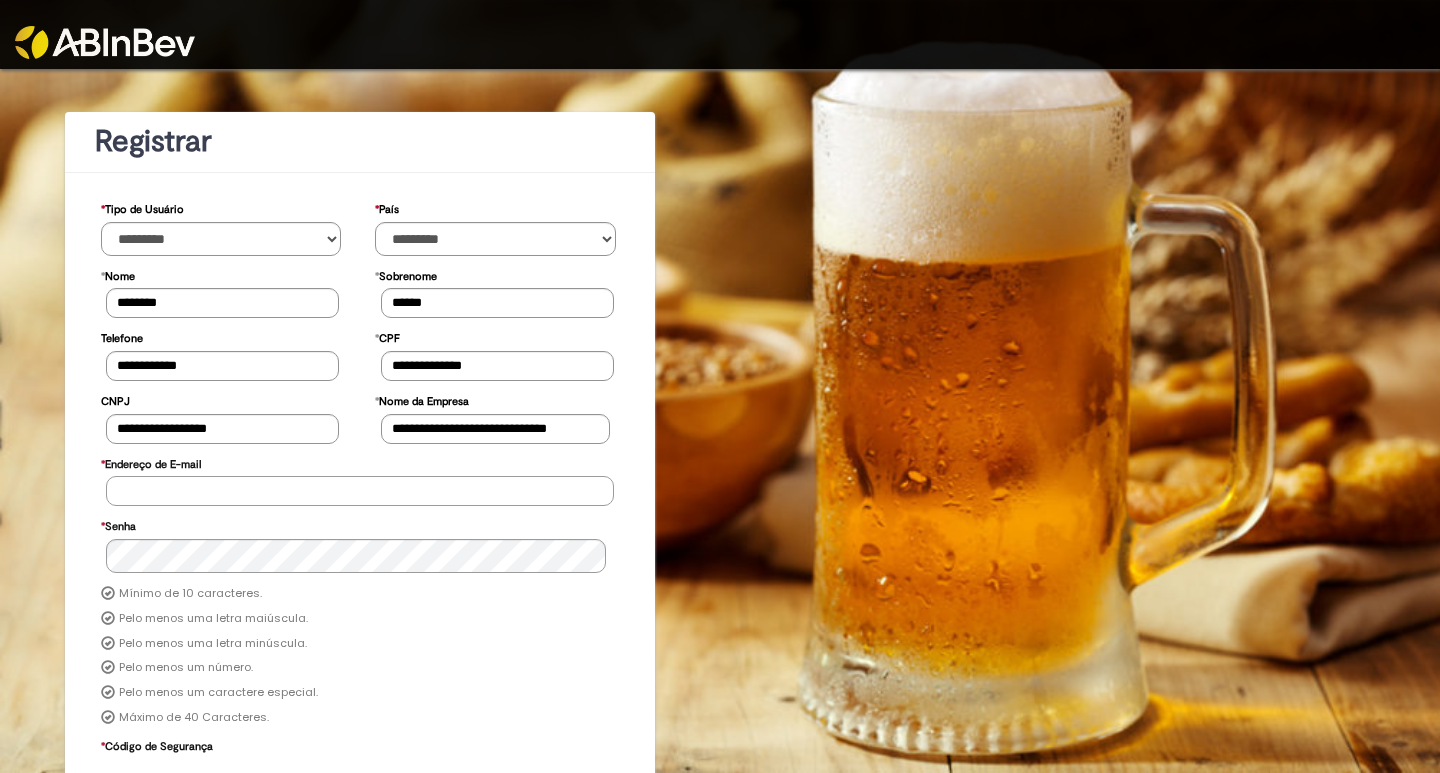 click on "*  Endereço de E-mail" at bounding box center [360, 491] 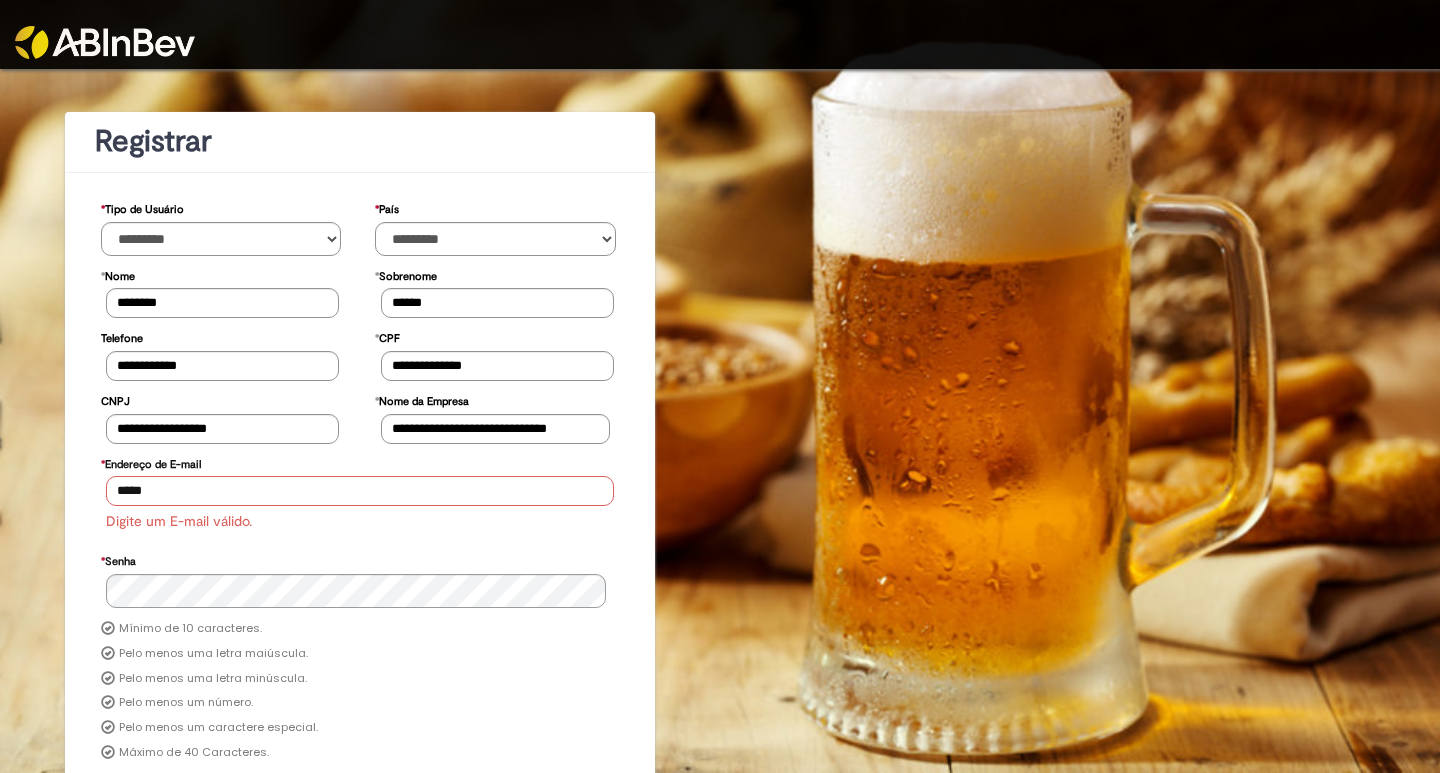 type on "**********" 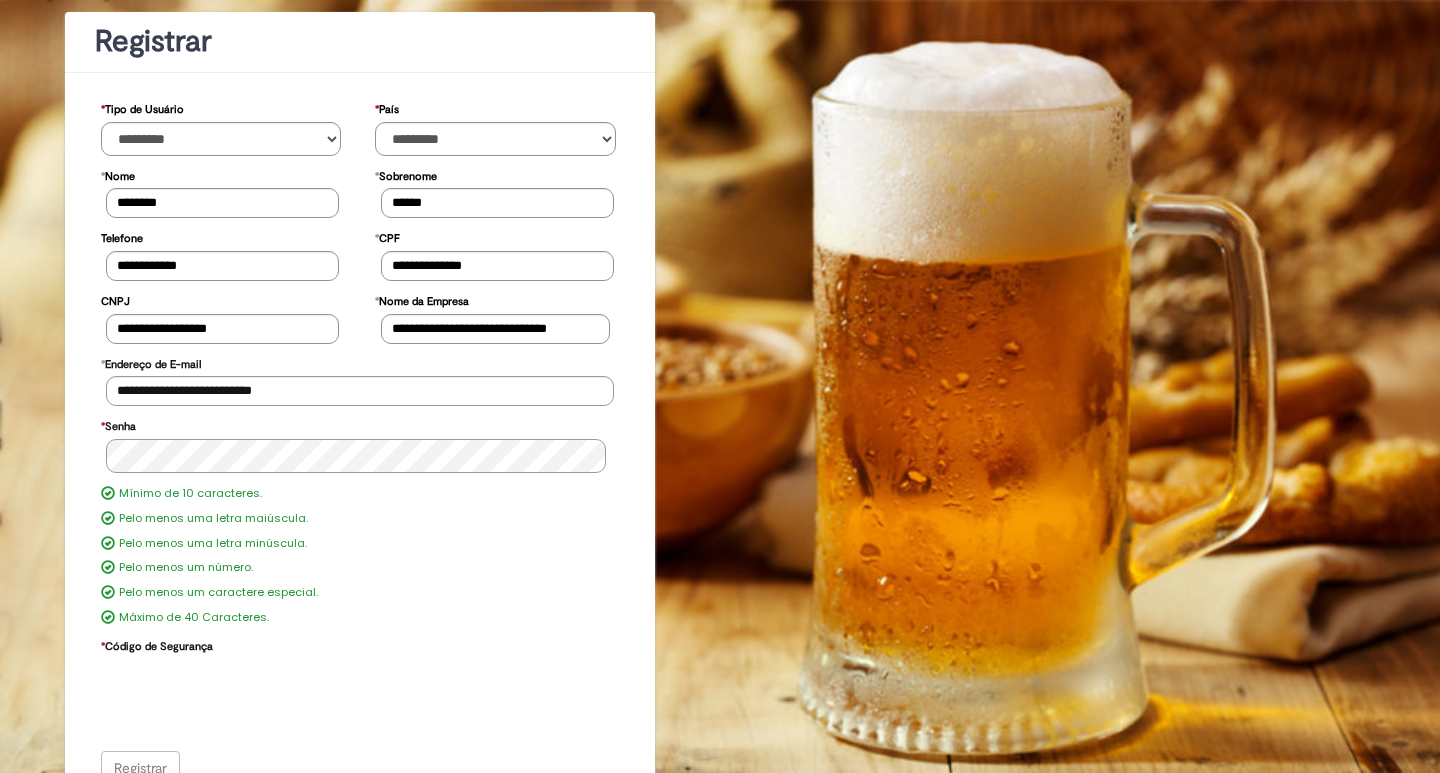 scroll, scrollTop: 132, scrollLeft: 0, axis: vertical 